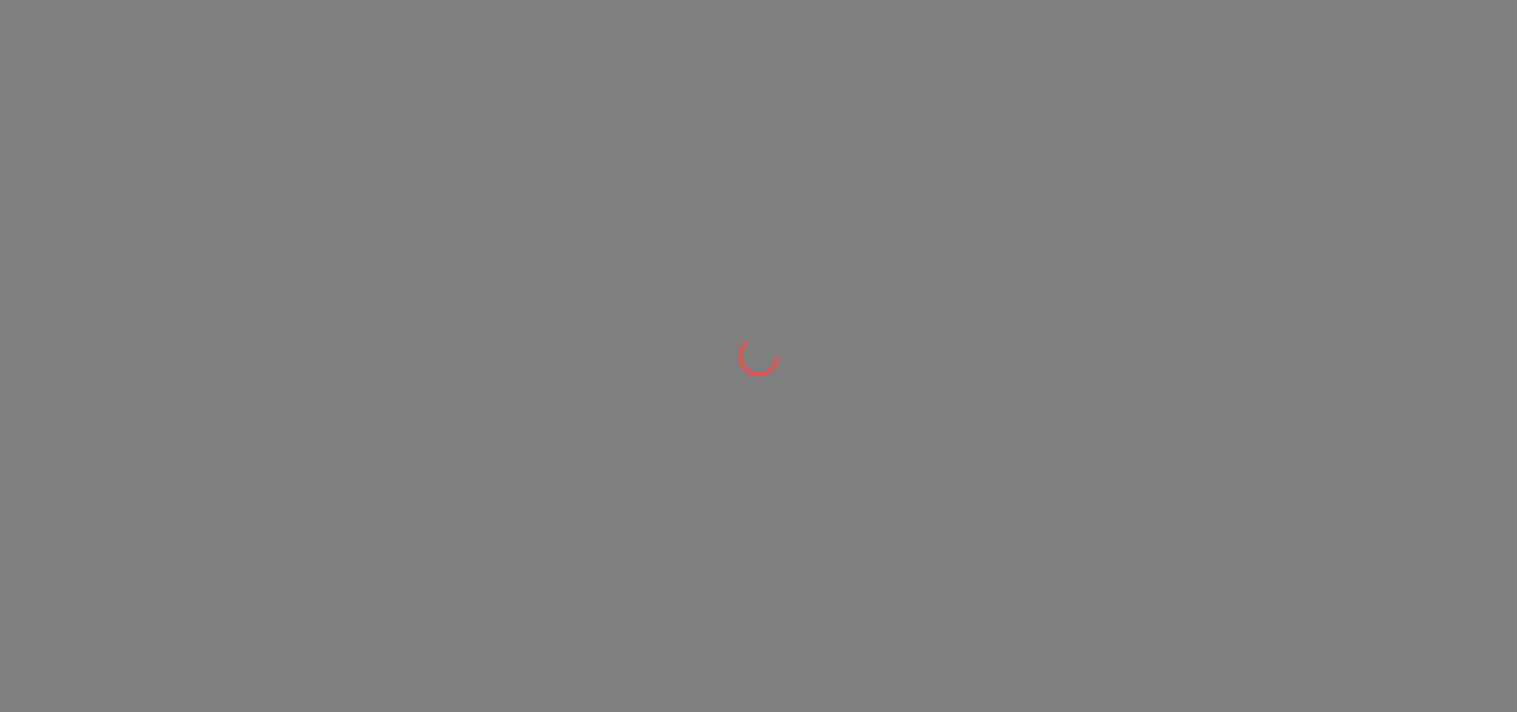 scroll, scrollTop: 0, scrollLeft: 0, axis: both 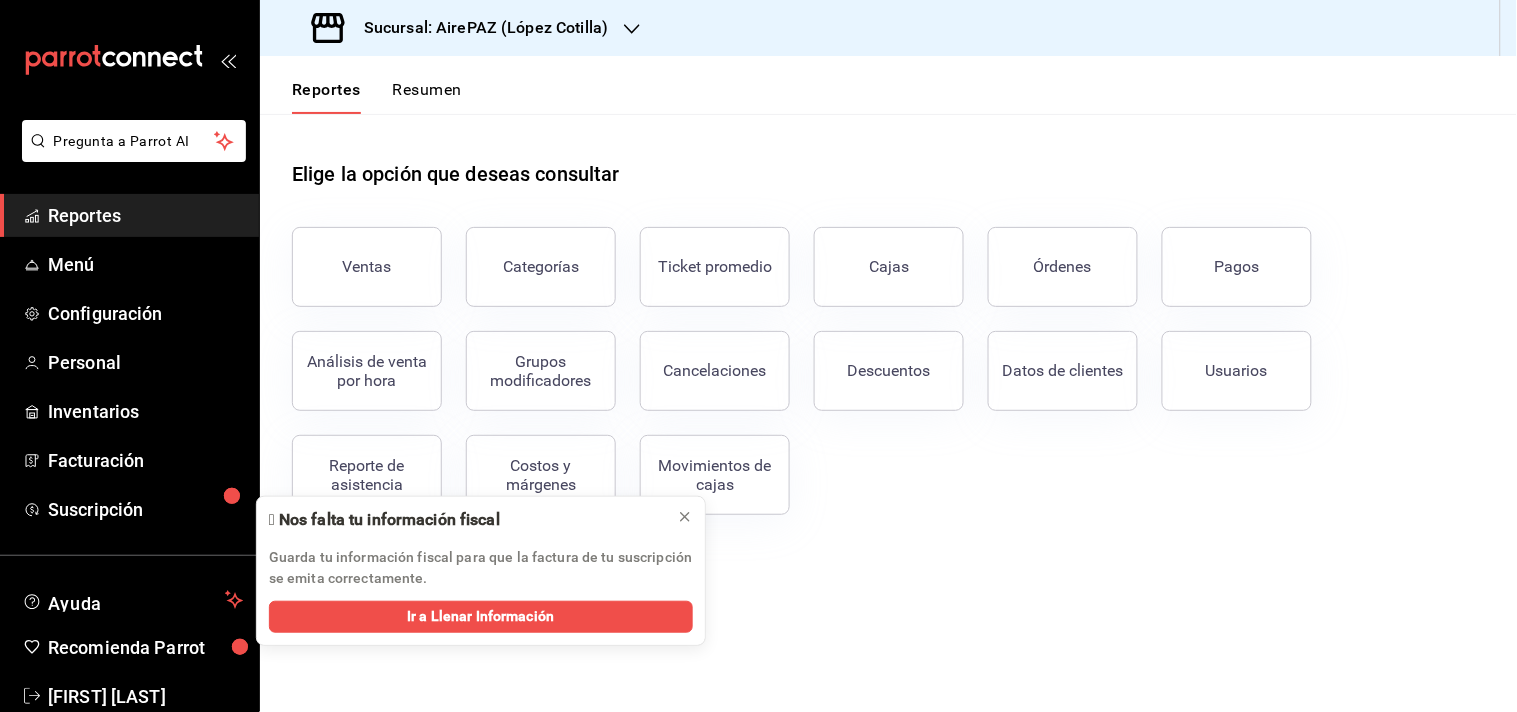 click at bounding box center (632, 28) 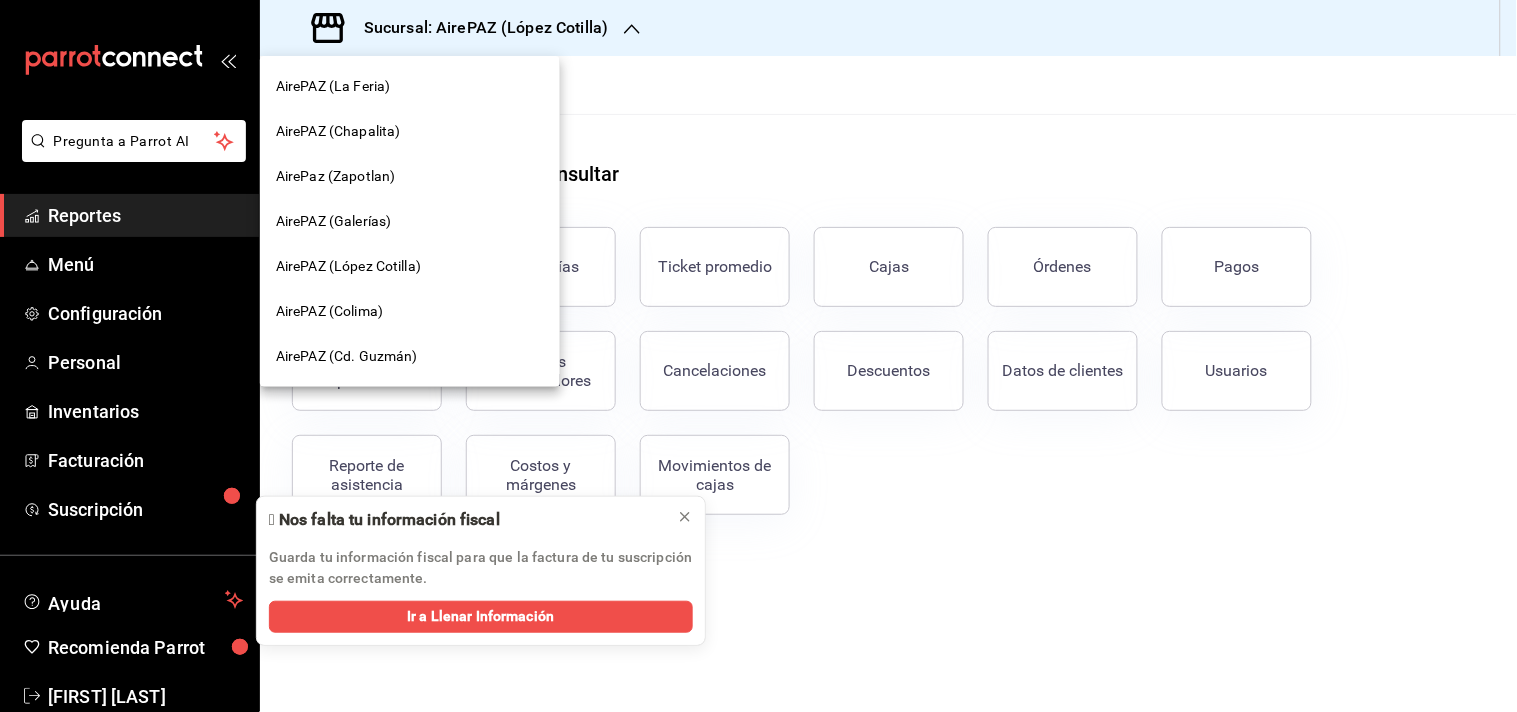 click on "AirePAZ (Galerías)" at bounding box center [333, 221] 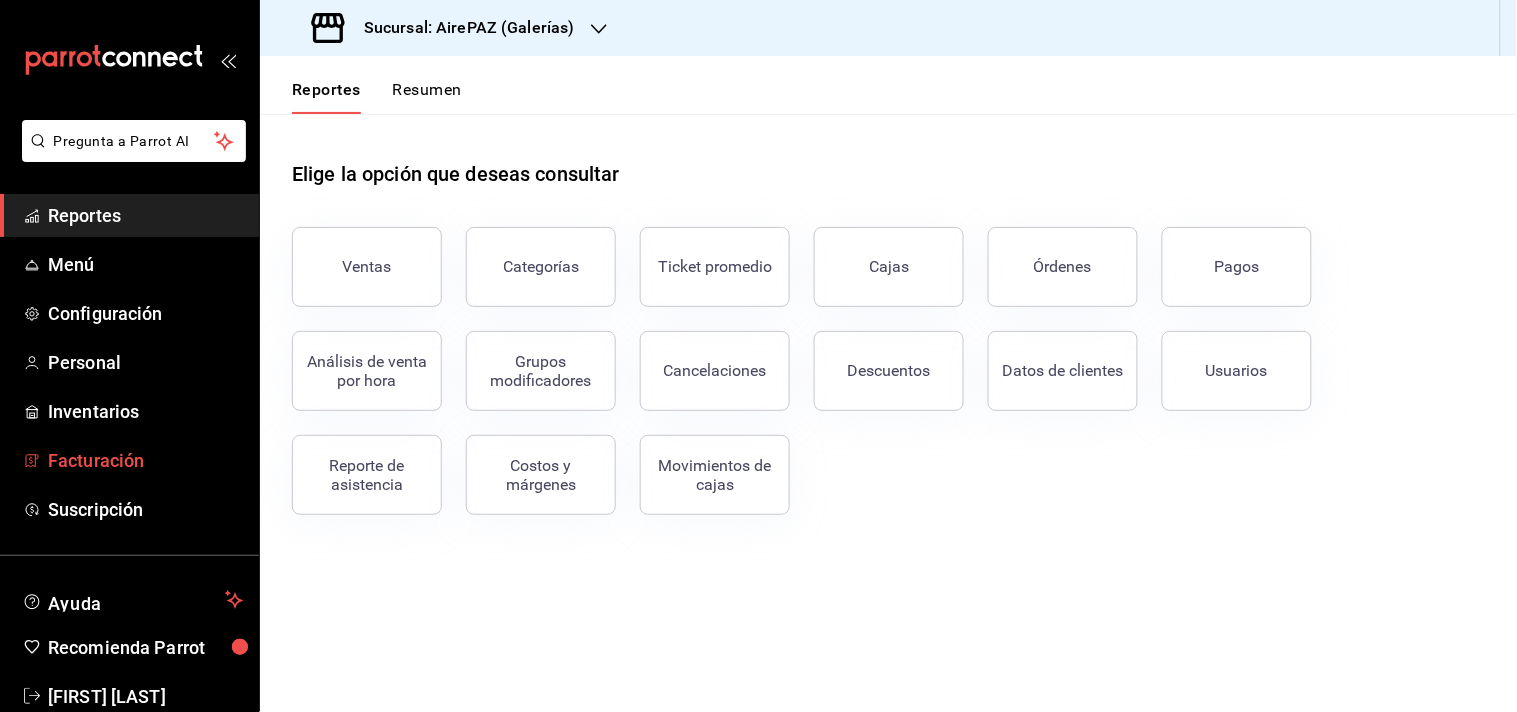 click on "Facturación" at bounding box center [145, 460] 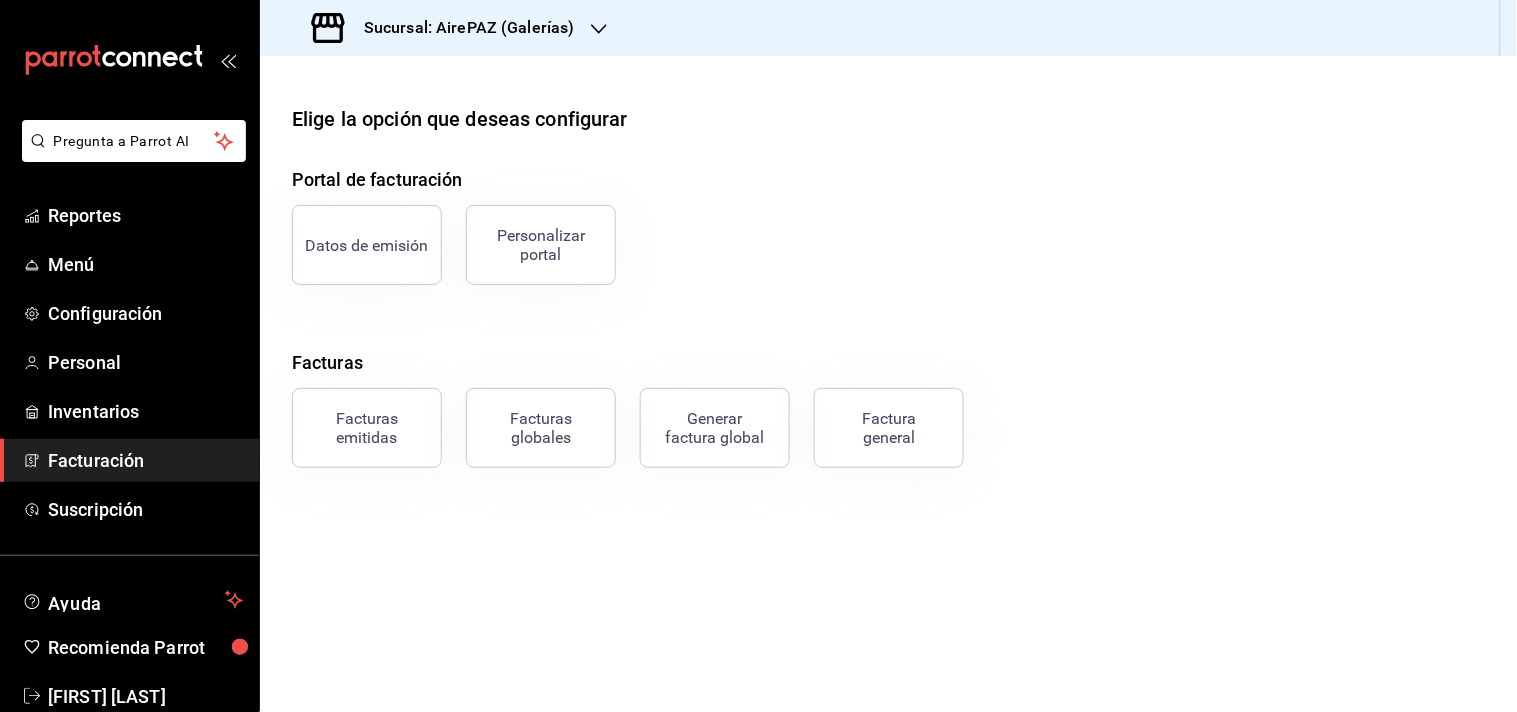 click on "Factura general" at bounding box center (877, 416) 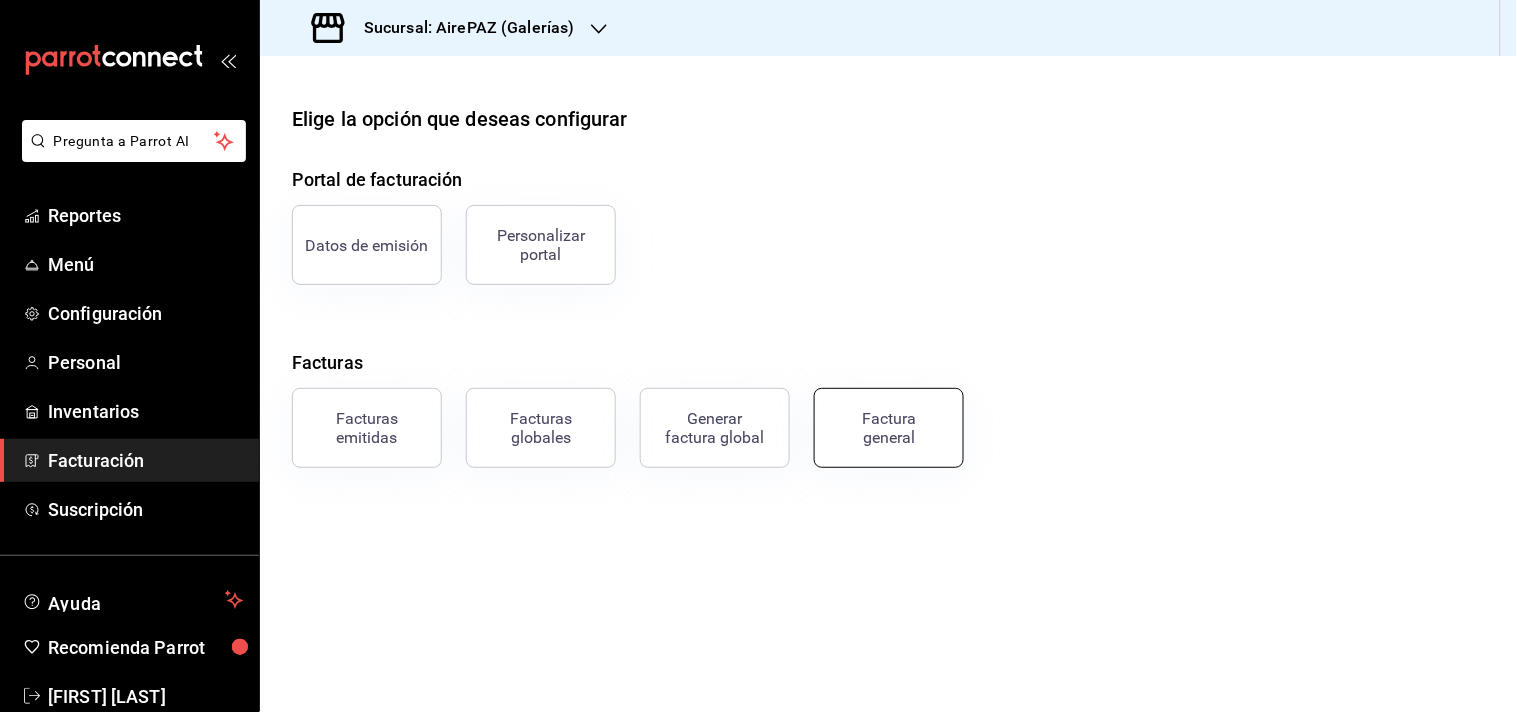 click on "Factura general" at bounding box center (889, 428) 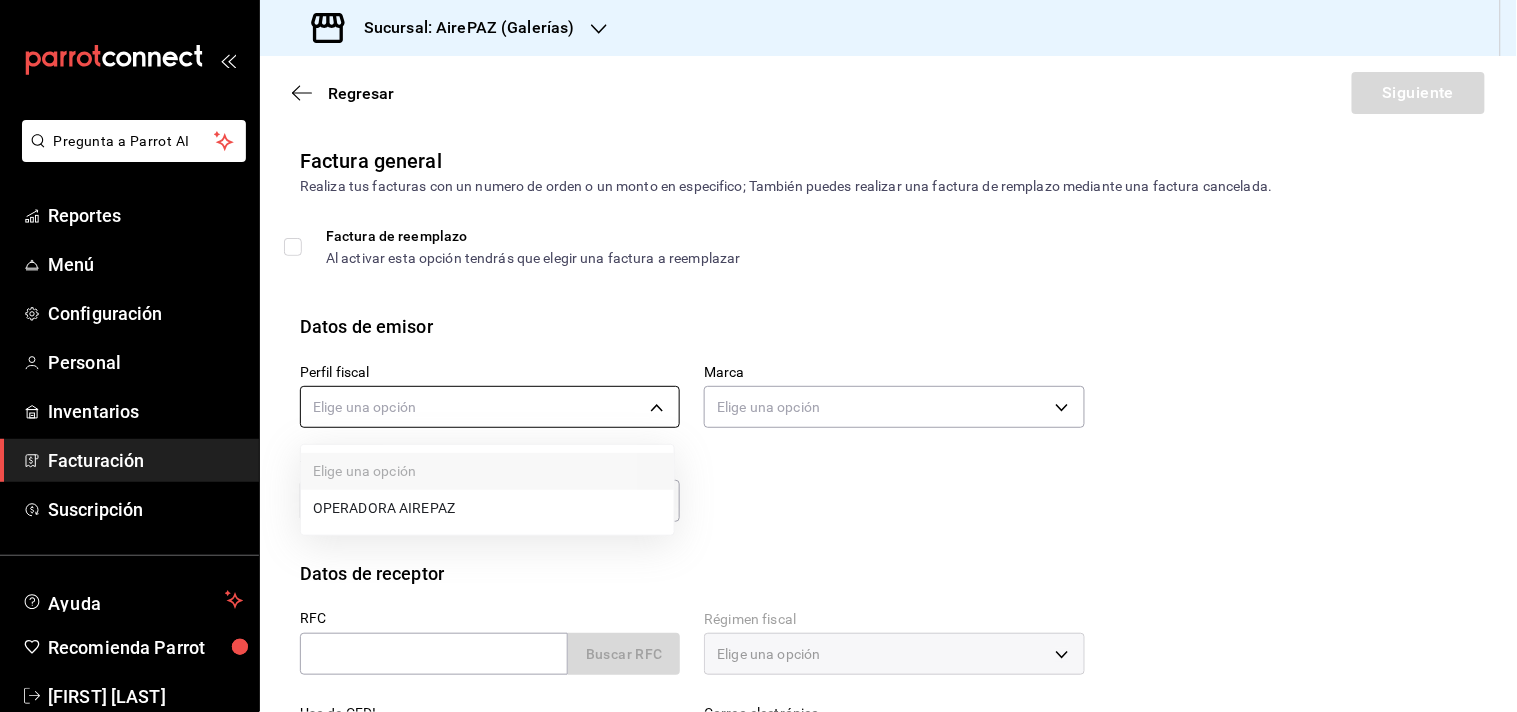 click on "Pregunta a Parrot AI Reportes   Menú   Configuración   Personal   Inventarios   Facturación   Suscripción   Ayuda Recomienda Parrot   [FIRST] [LAST]   Sugerir nueva función   Sucursal: AirePAZ (Galerías) Regresar Siguiente Factura general Realiza tus facturas con un numero de orden o un monto en especifico; También puedes realizar una factura de remplazo mediante una factura cancelada. Factura de reemplazo Al activar esta opción tendrás que elegir una factura a reemplazar Datos de emisor Perfil fiscal Elige una opción Marca Elige una opción Tipo de comprobante Ingreso I Datos de receptor RFC Buscar RFC Régimen fiscal Elige una opción Uso de CFDI Elige una opción Correo electrónico Dirección Calle # exterior # interior Código postal [ZIP] Estado ​Municipio ​ Colonia ​ GANA 1 MES GRATIS EN TU SUSCRIPCIÓN AQUÍ Pregunta a Parrot AI Reportes   Menú   Configuración   Personal   Inventarios   Facturación   Suscripción   Ayuda Recomienda Parrot   [FIRST] [LAST]   Sugerir nueva función" at bounding box center [758, 356] 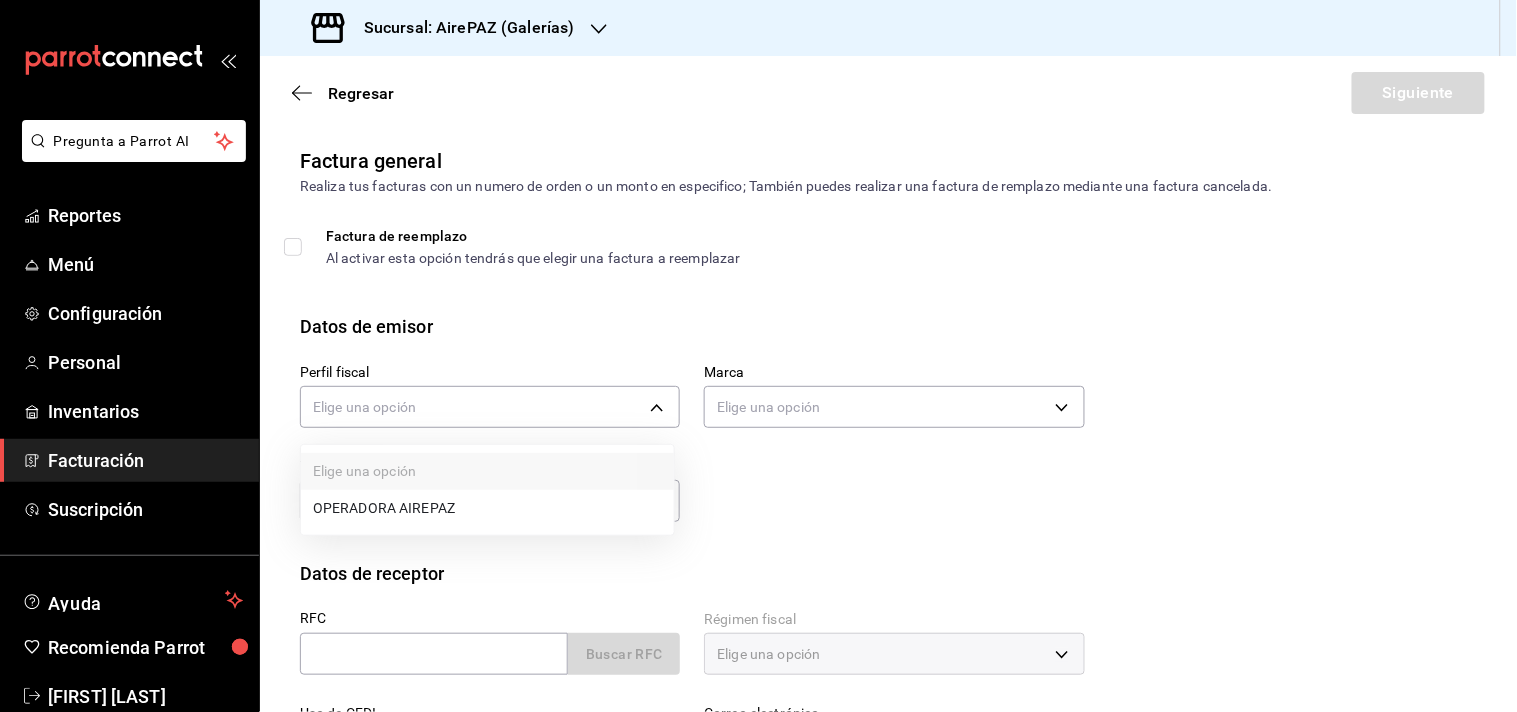 click on "OPERADORA AIREPAZ" at bounding box center [487, 508] 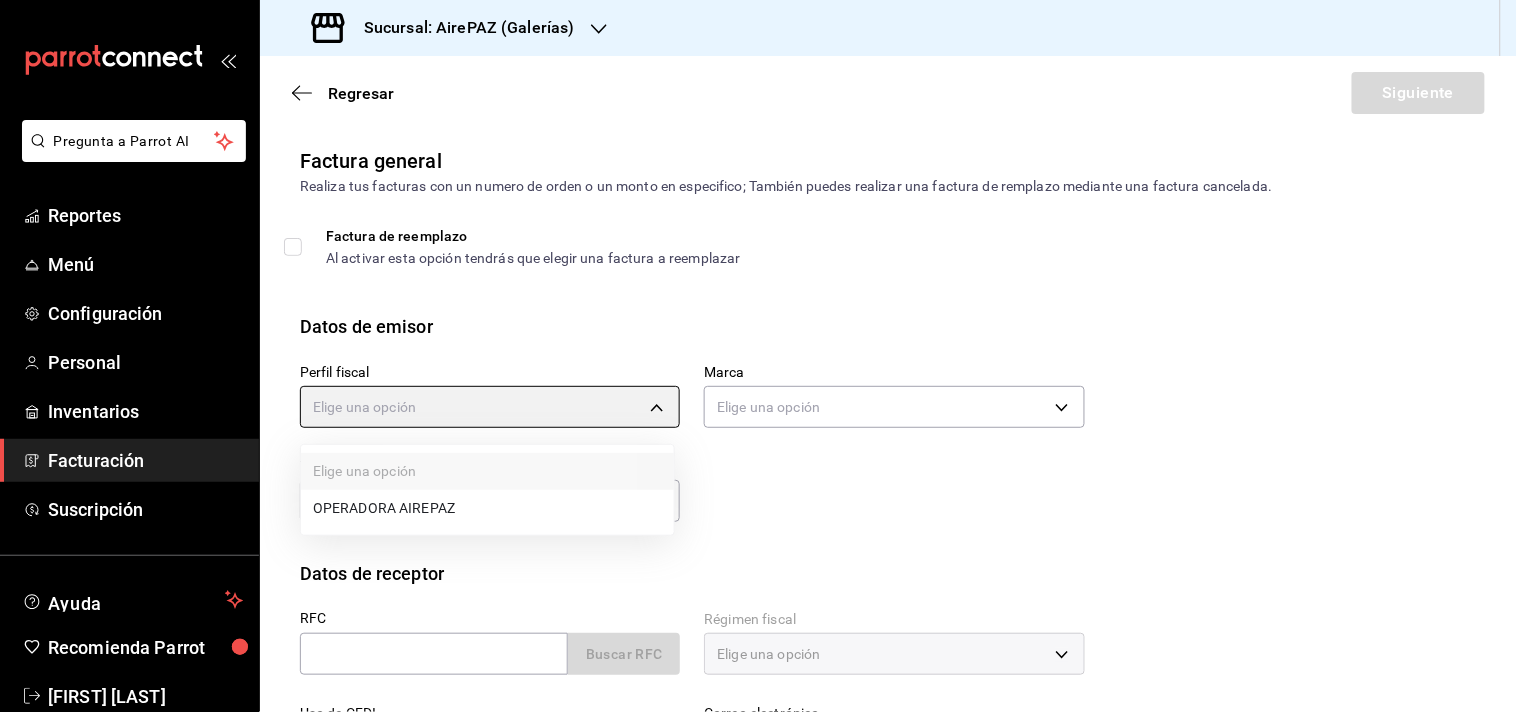 type on "[UUID]" 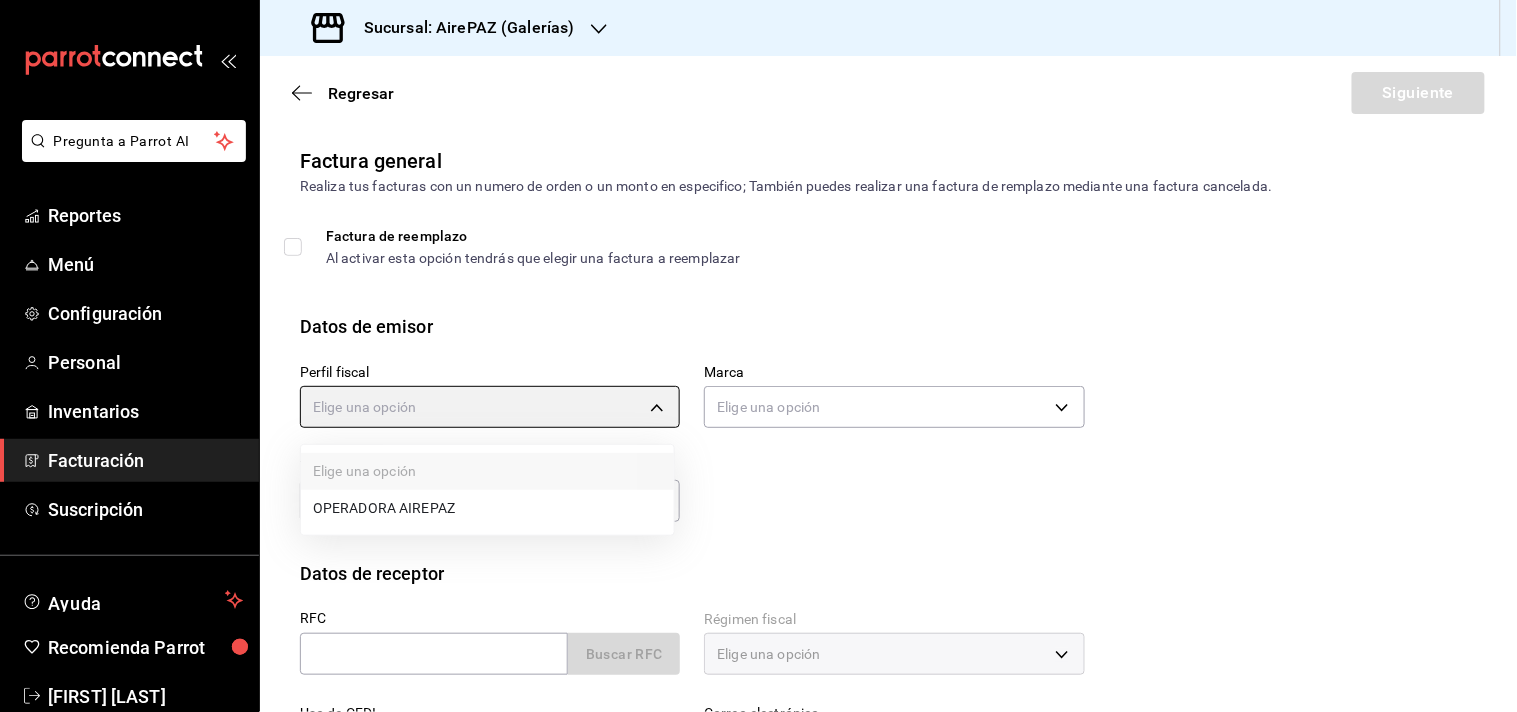 type on "[UUID]" 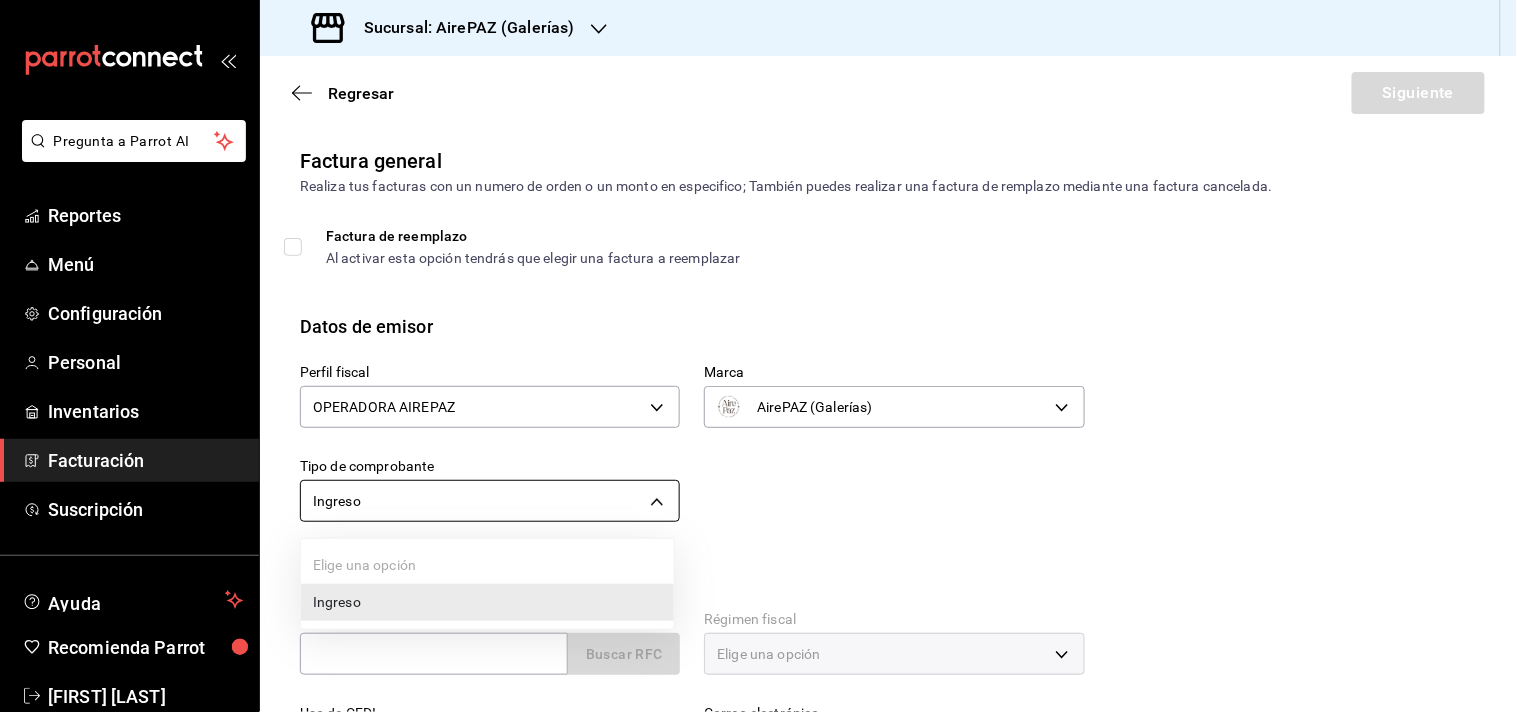 click on "Pregunta a Parrot AI Reportes   Menú   Configuración   Personal   Inventarios   Facturación   Suscripción   Ayuda Recomienda Parrot   [FIRST] [LAST]   Sugerir nueva función   Sucursal: AirePAZ (Galerías) Regresar Siguiente Factura general Realiza tus facturas con un numero de orden o un monto en especifico; También puedes realizar una factura de remplazo mediante una factura cancelada. Factura de reemplazo Al activar esta opción tendrás que elegir una factura a reemplazar Datos de emisor Perfil fiscal OPERADORA AIREPAZ [UUID] Marca AirePAZ (Galerías) [UUID] Tipo de comprobante Ingreso I Datos de receptor RFC Buscar RFC Régimen fiscal Elige una opción Uso de CFDI Elige una opción Correo electrónico Dirección Calle # exterior # interior Código postal [ZIP] Estado ​Municipio ​ Colonia ​ GANA 1 MES GRATIS EN TU SUSCRIPCIÓN AQUÍ Pregunta a Parrot AI Reportes   Menú   Configuración   Personal   Inventarios   Facturación     Ayuda" at bounding box center (758, 356) 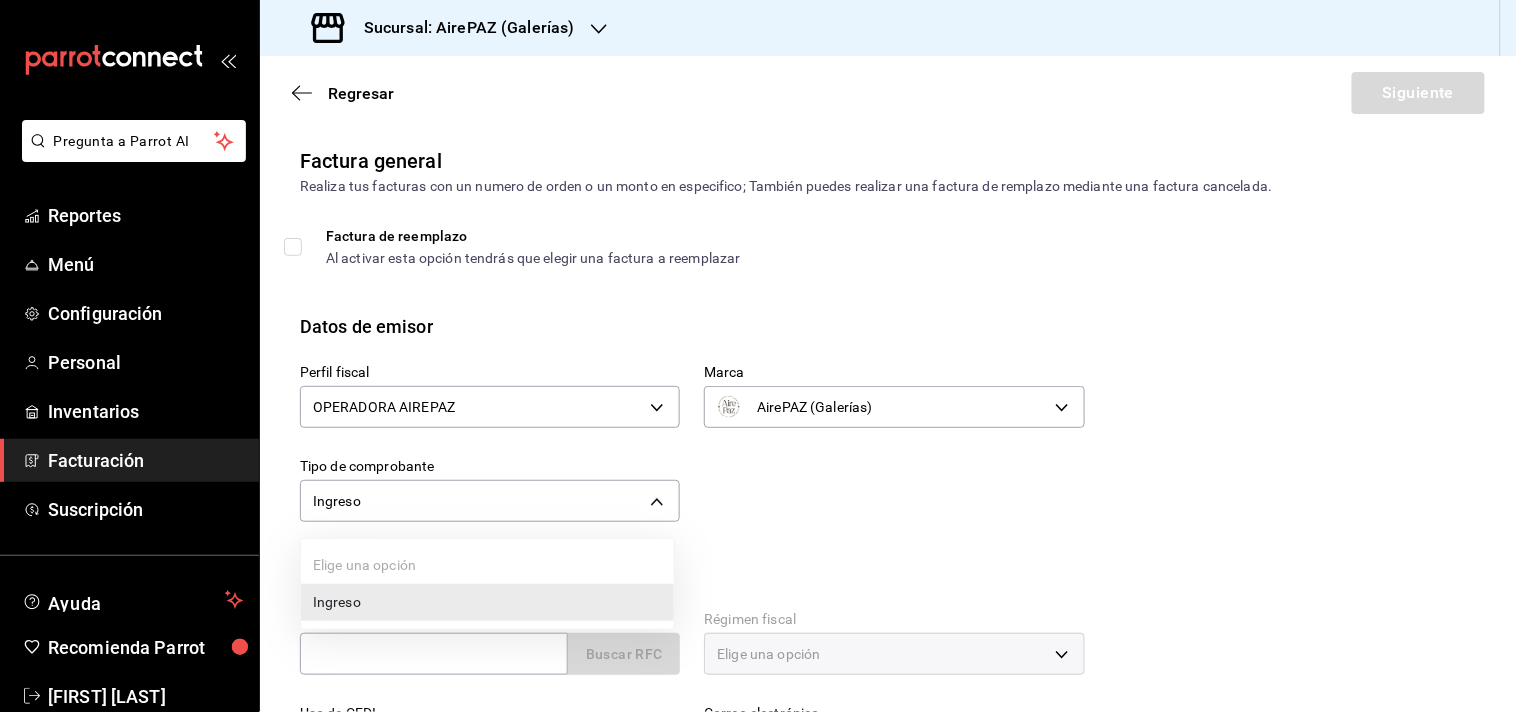 click at bounding box center (758, 356) 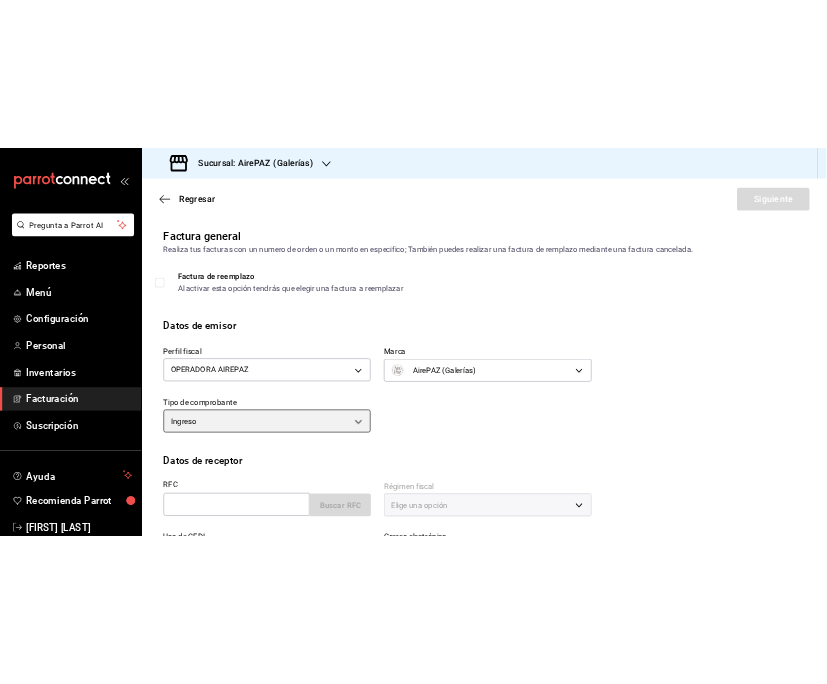 scroll, scrollTop: 244, scrollLeft: 0, axis: vertical 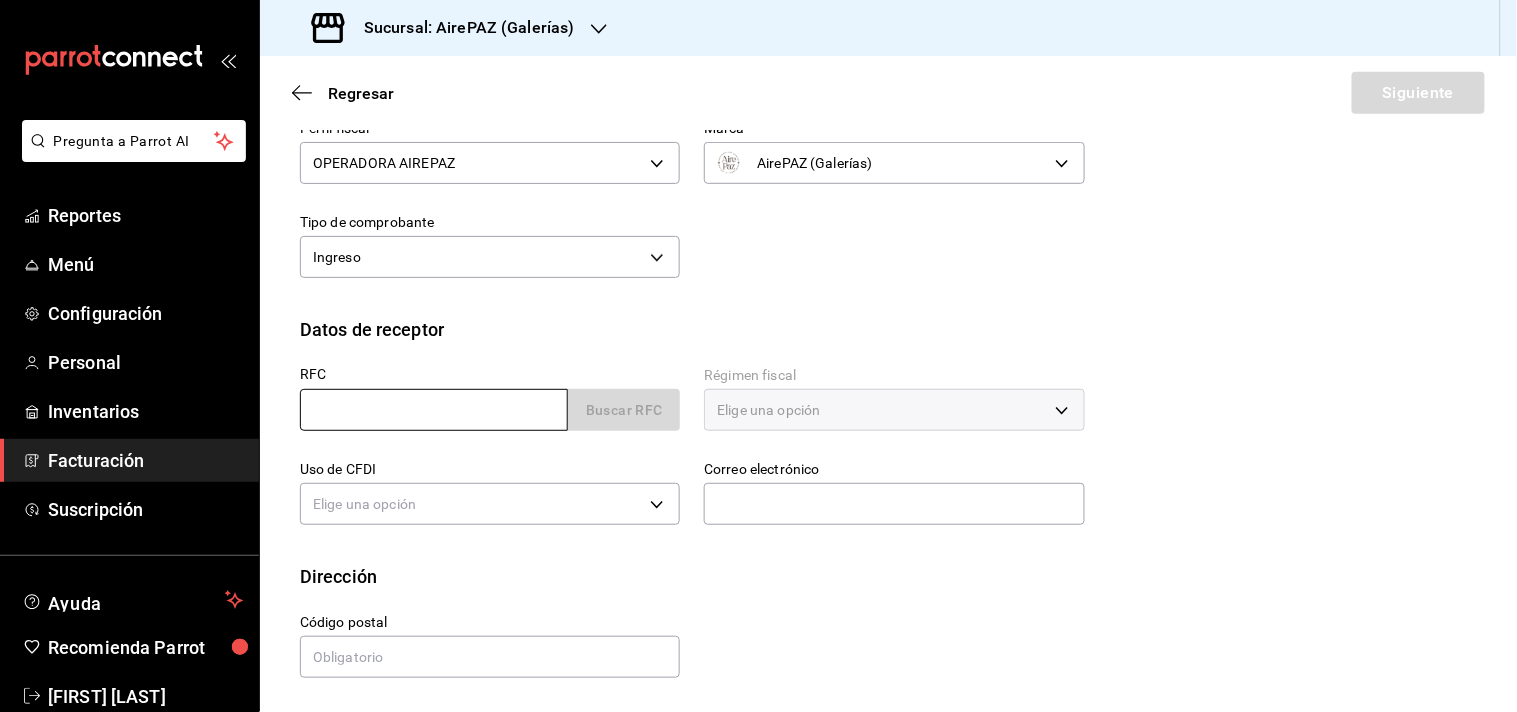 click at bounding box center (434, 410) 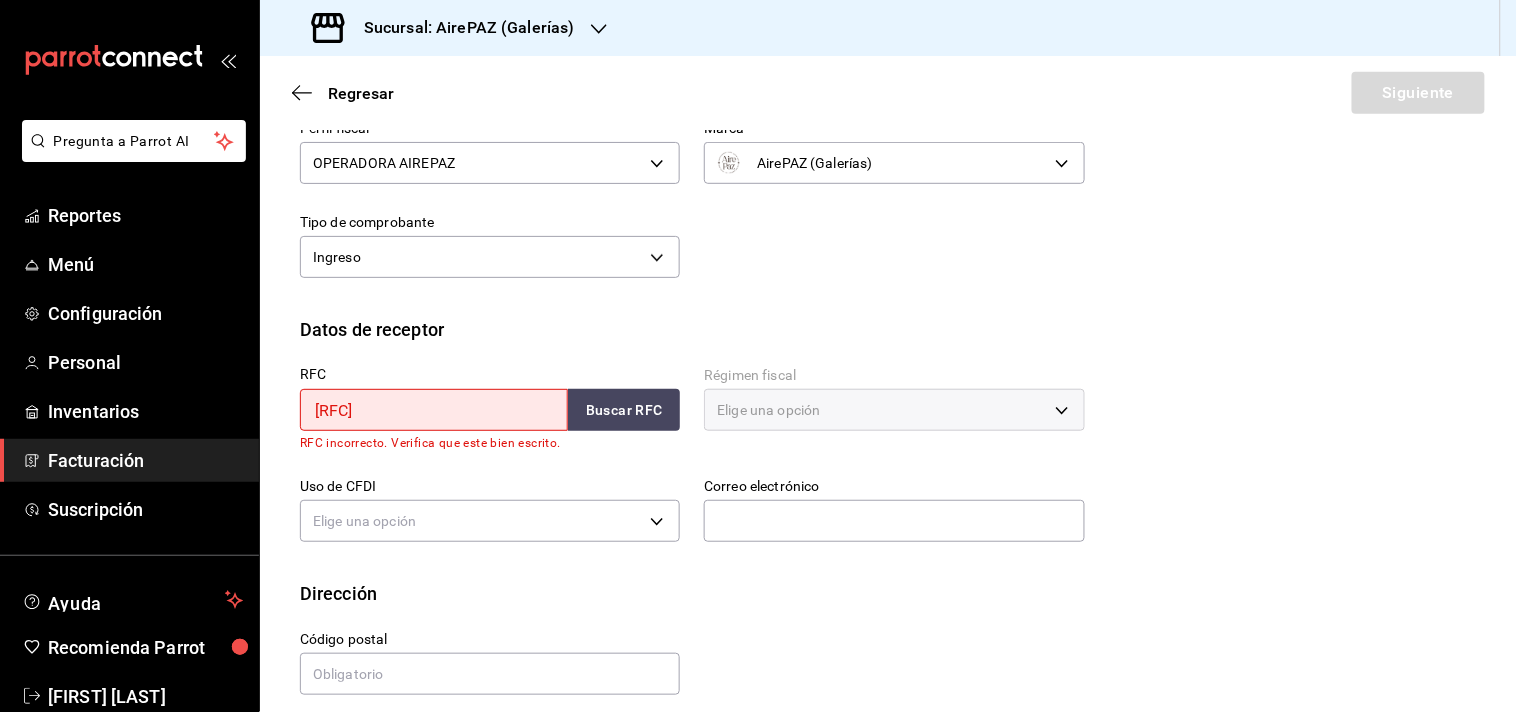 click on "[RFC]" at bounding box center (434, 410) 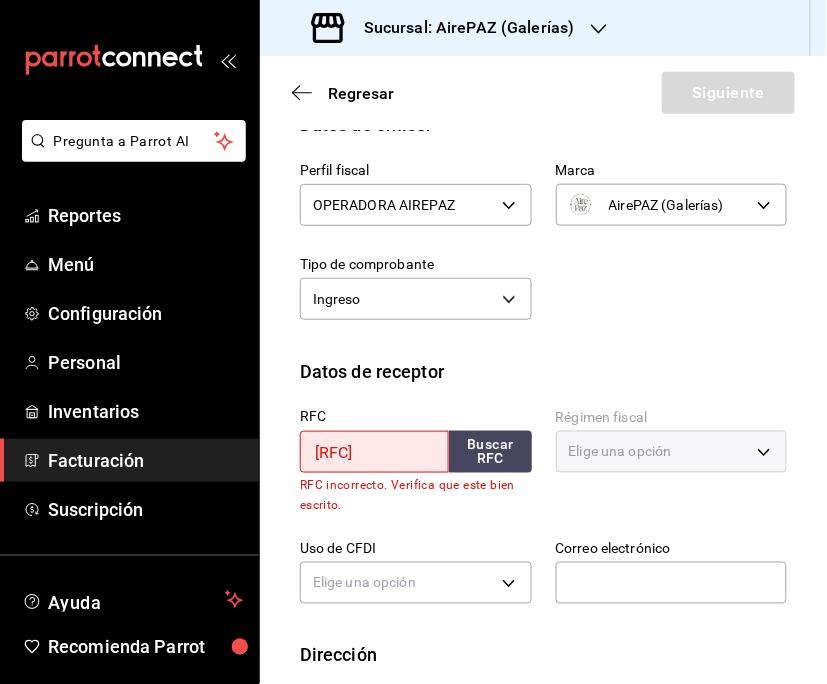 click on "[RFC]" at bounding box center (374, 452) 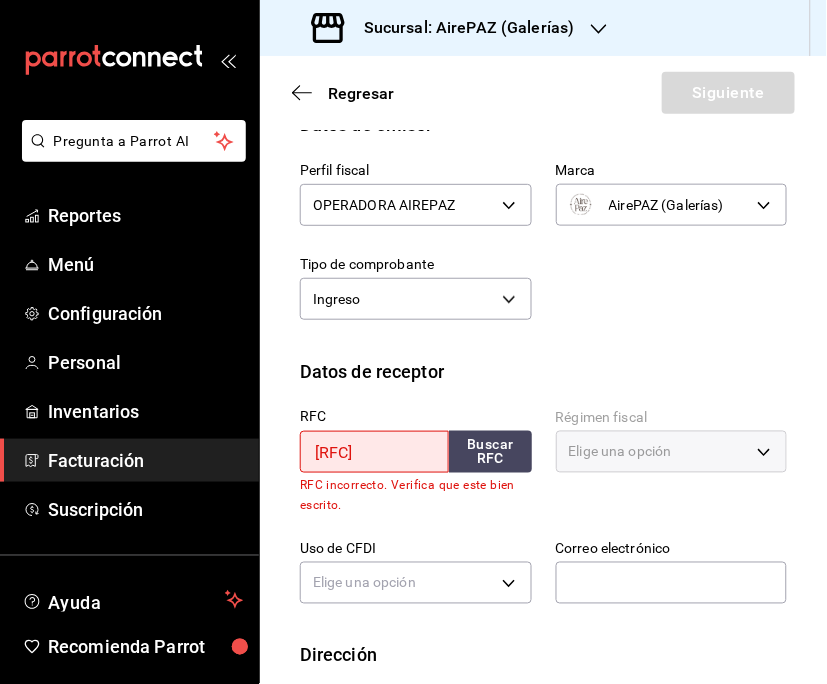 scroll, scrollTop: 0, scrollLeft: 0, axis: both 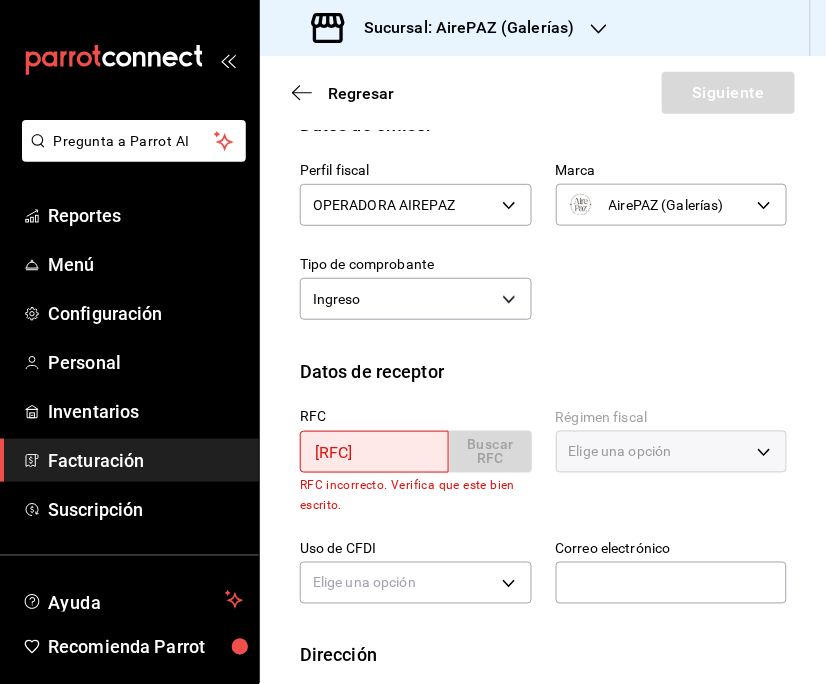 type on "O" 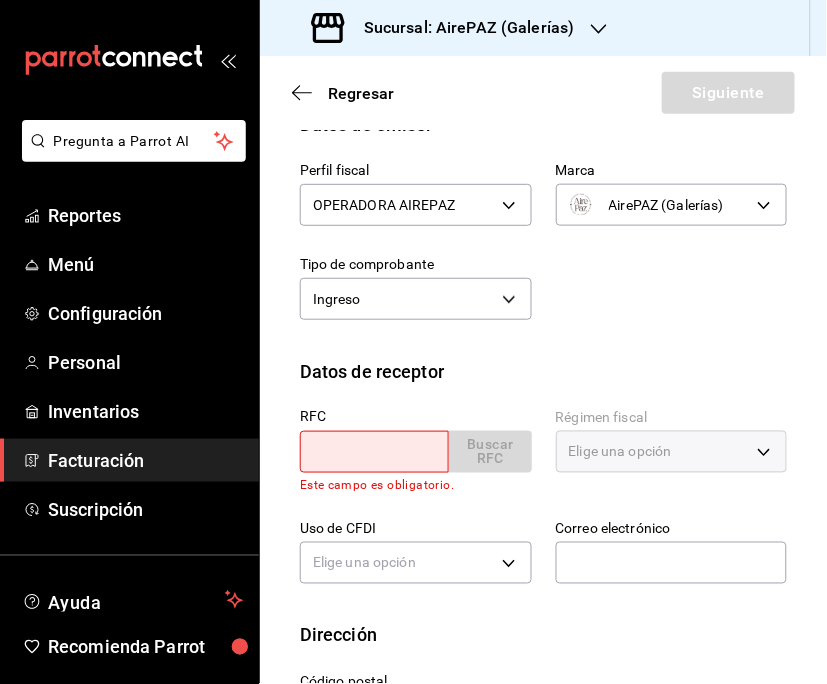 paste on "[RFC]" 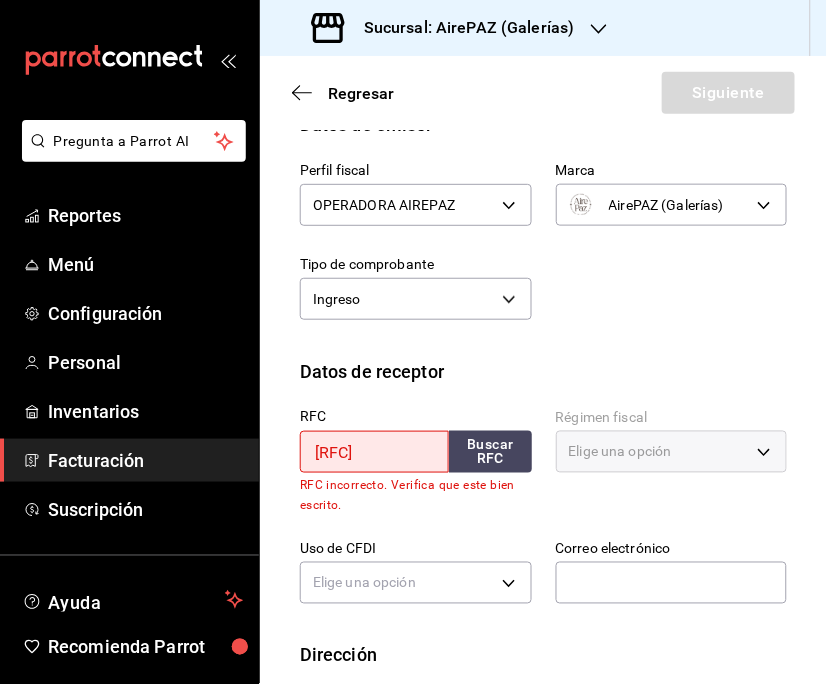 scroll, scrollTop: 0, scrollLeft: 0, axis: both 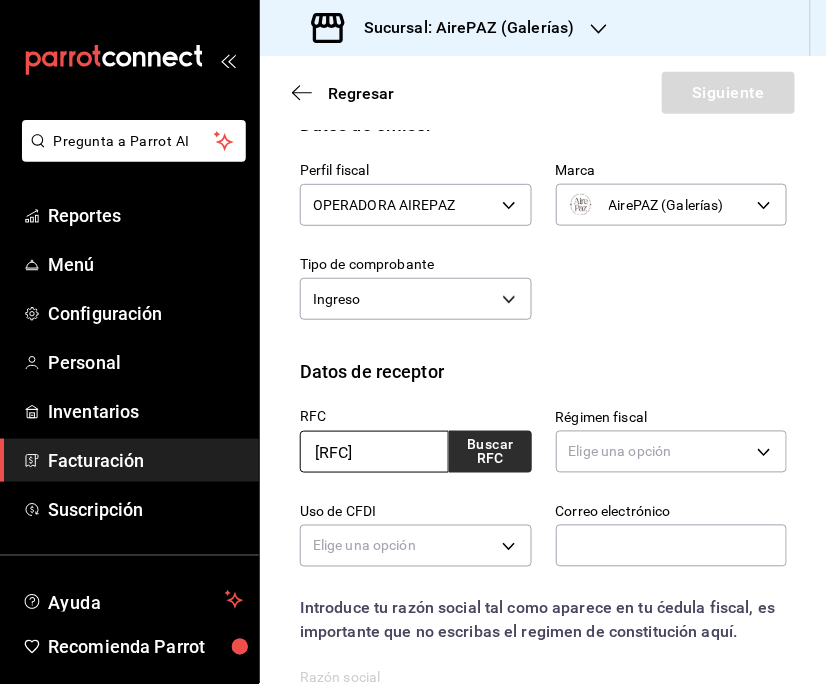 type on "[RFC]" 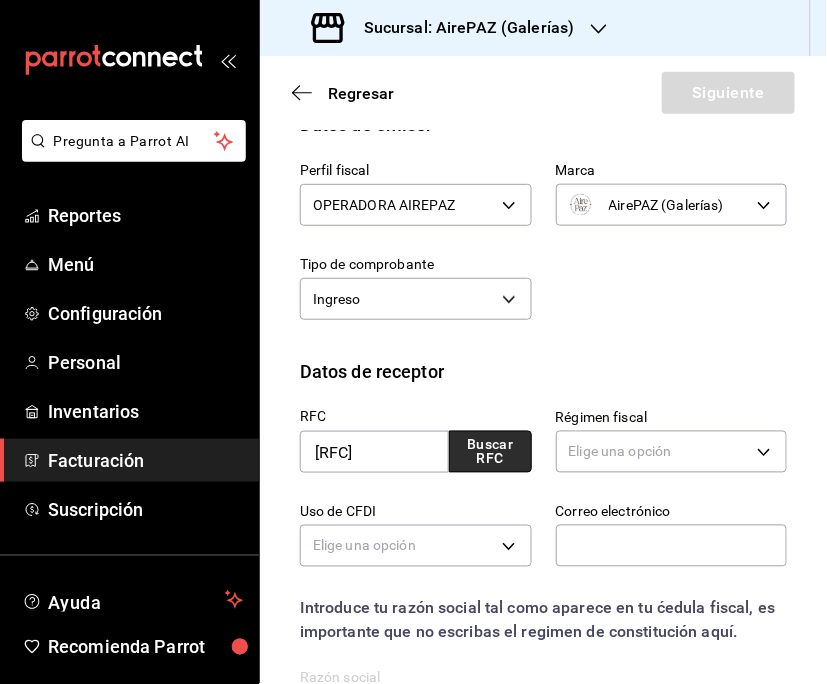 click on "Buscar RFC" at bounding box center (490, 452) 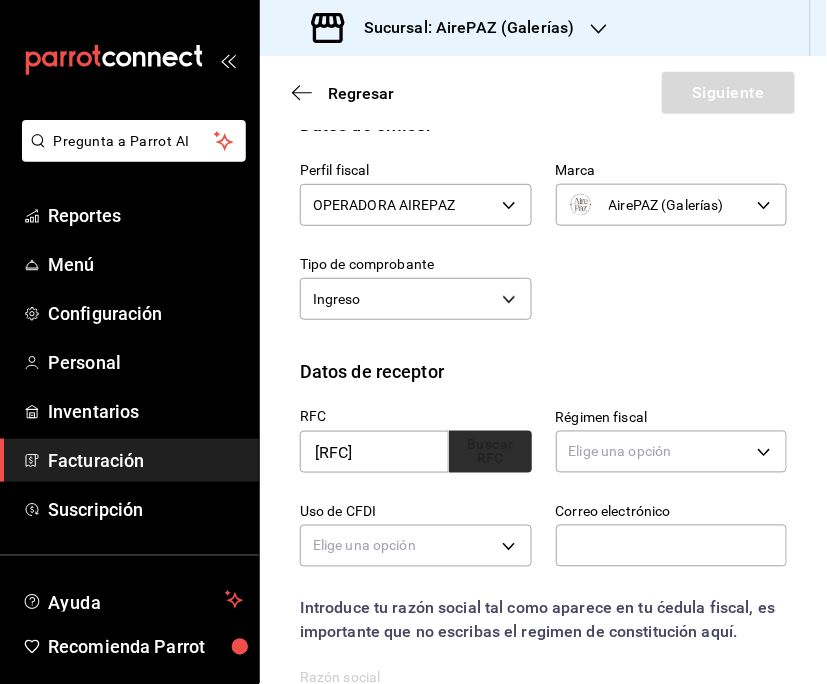 type on "601" 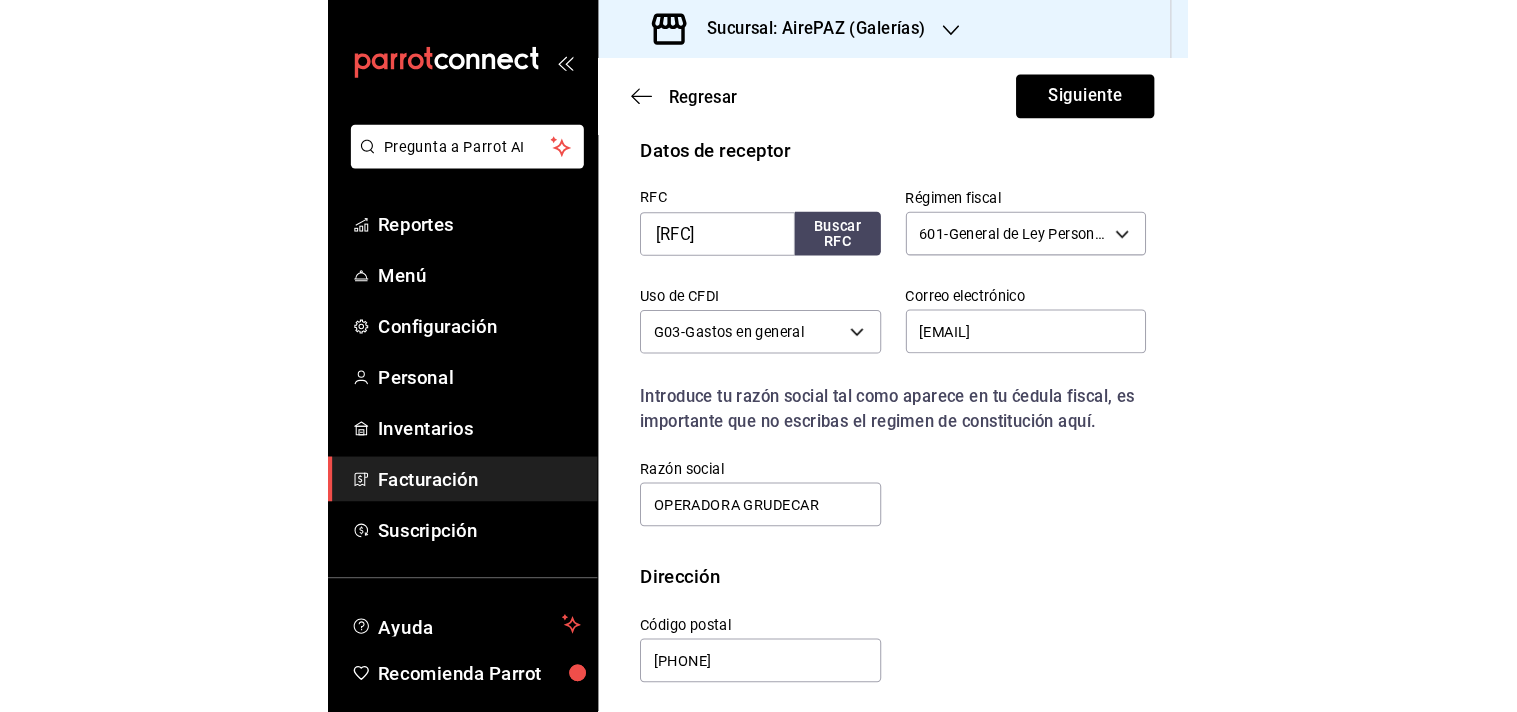 scroll, scrollTop: 476, scrollLeft: 0, axis: vertical 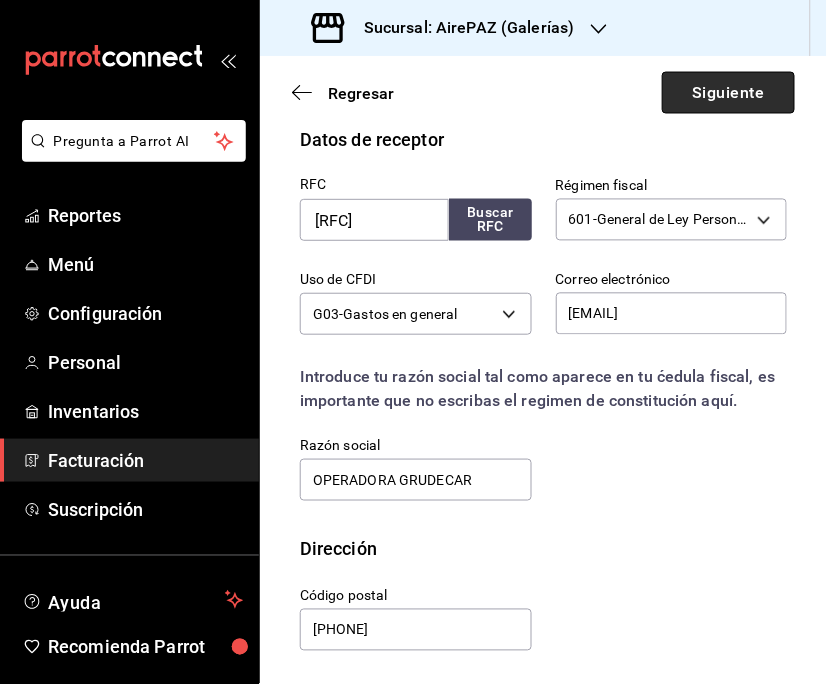 click on "Siguiente" at bounding box center (728, 93) 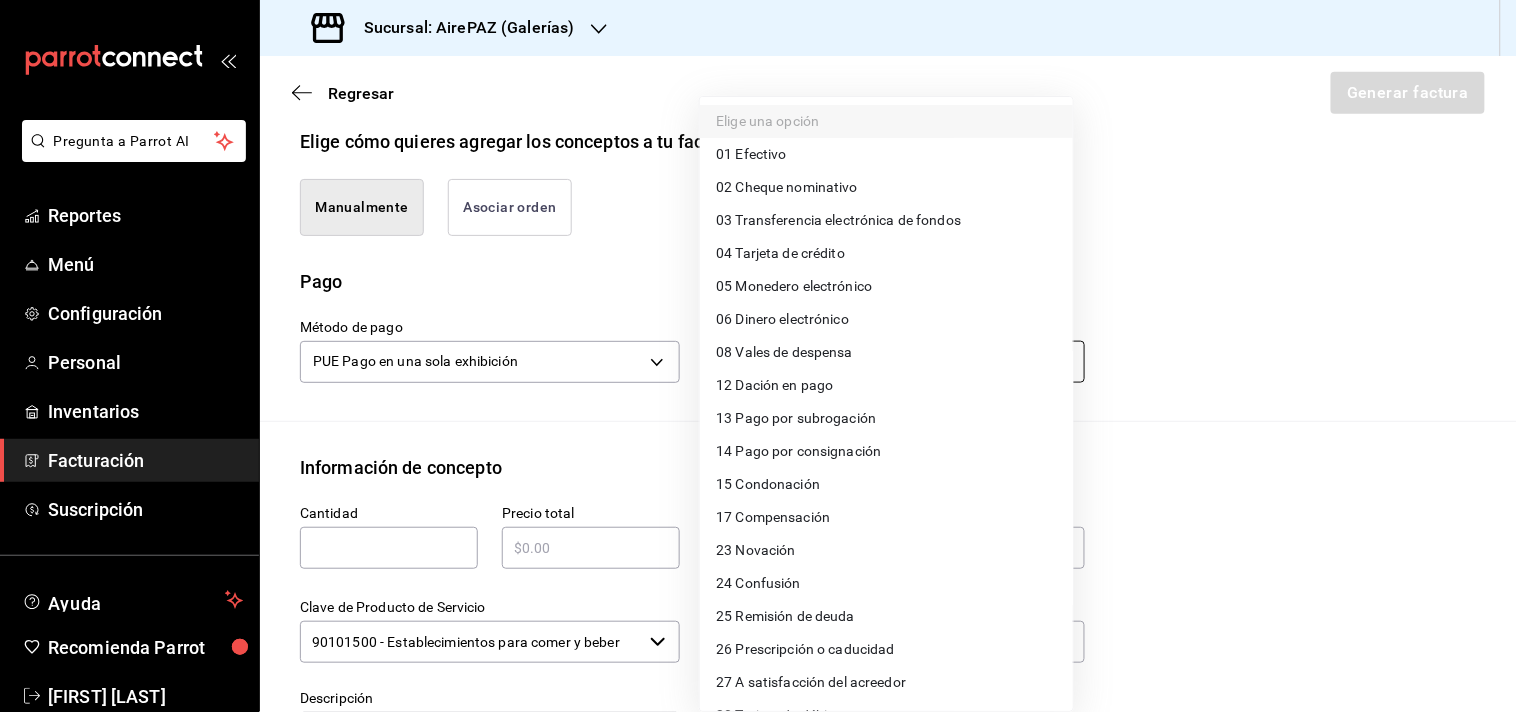 click on "Pregunta a Parrot AI Reportes   Menú   Configuración   Personal   Inventarios   Facturación   Suscripción   Ayuda Recomienda Parrot   [FIRST] [LAST]   Sugerir nueva función   Sucursal: AirePAZ (Galerías) Regresar Generar factura Emisor Perfil fiscal OPERADORA AIREPAZ Tipo de comprobante Ingreso Receptor Nombre / Razón social OPERADORA GRUDECAR RFC Receptor OGR210818E90 Régimen fiscal General de Ley Personas Morales Uso de CFDI G03: Gastos en general Correo electrónico grudecarplanteriabq@[EMAIL] Elige cómo quieres agregar los conceptos a tu factura Manualmente Asociar orden Pago Método de pago PUE   Pago en una sola exhibición PUE Forma de pago Elige una opción Información de concepto Cantidad ​ Precio total ​ Impuestos Elige una opción Clave de Producto de Servicio 90101500 - Establecimientos para comer y beber ​ Unidad E48 - Unidad de Servicio ​ Descripción Agregar IVA Total $0.00 IEPS Total $0.00 Subtotal $0.00 Total $0.00 Orden Cantidad Clave Unidad Monto Impuesto Subtotal Total" at bounding box center [758, 356] 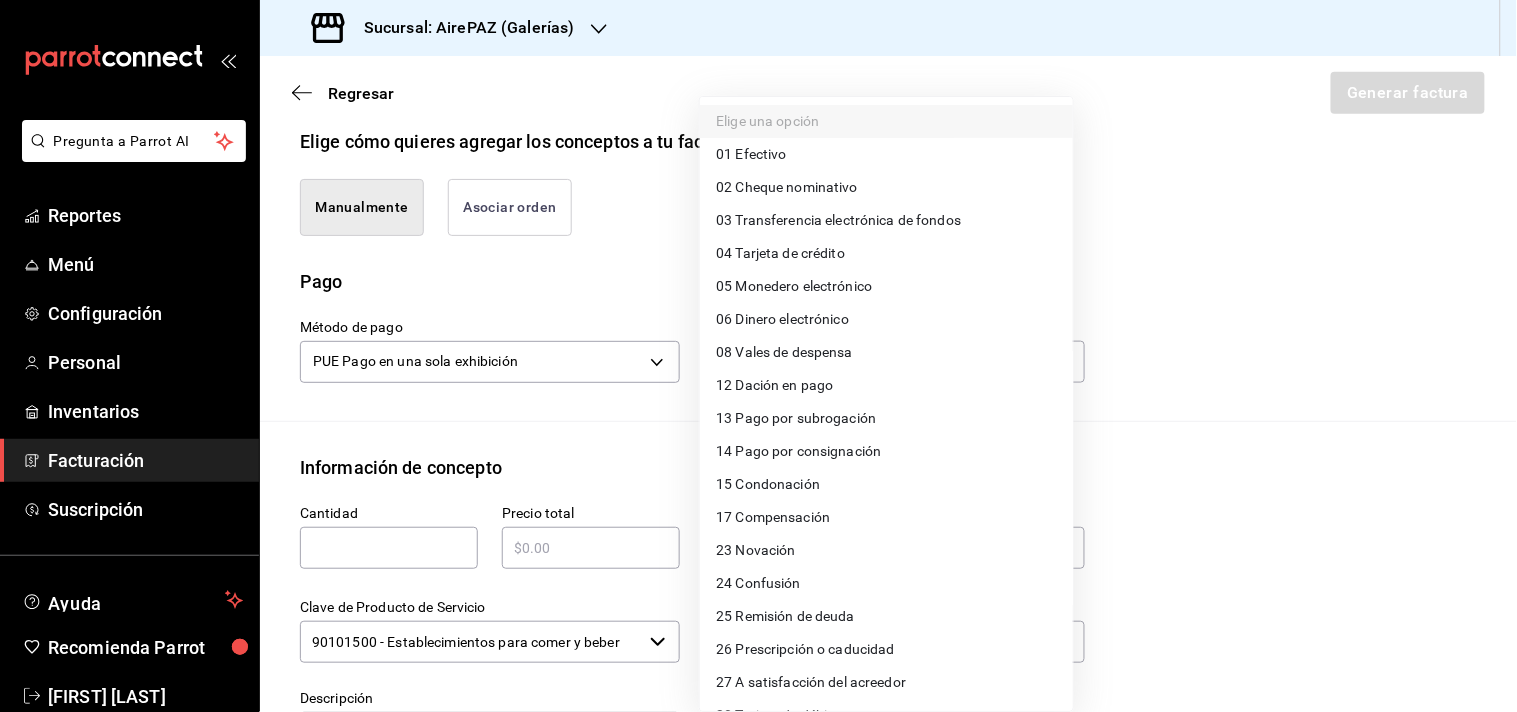 click on "03   Transferencia electrónica de fondos" at bounding box center (886, 220) 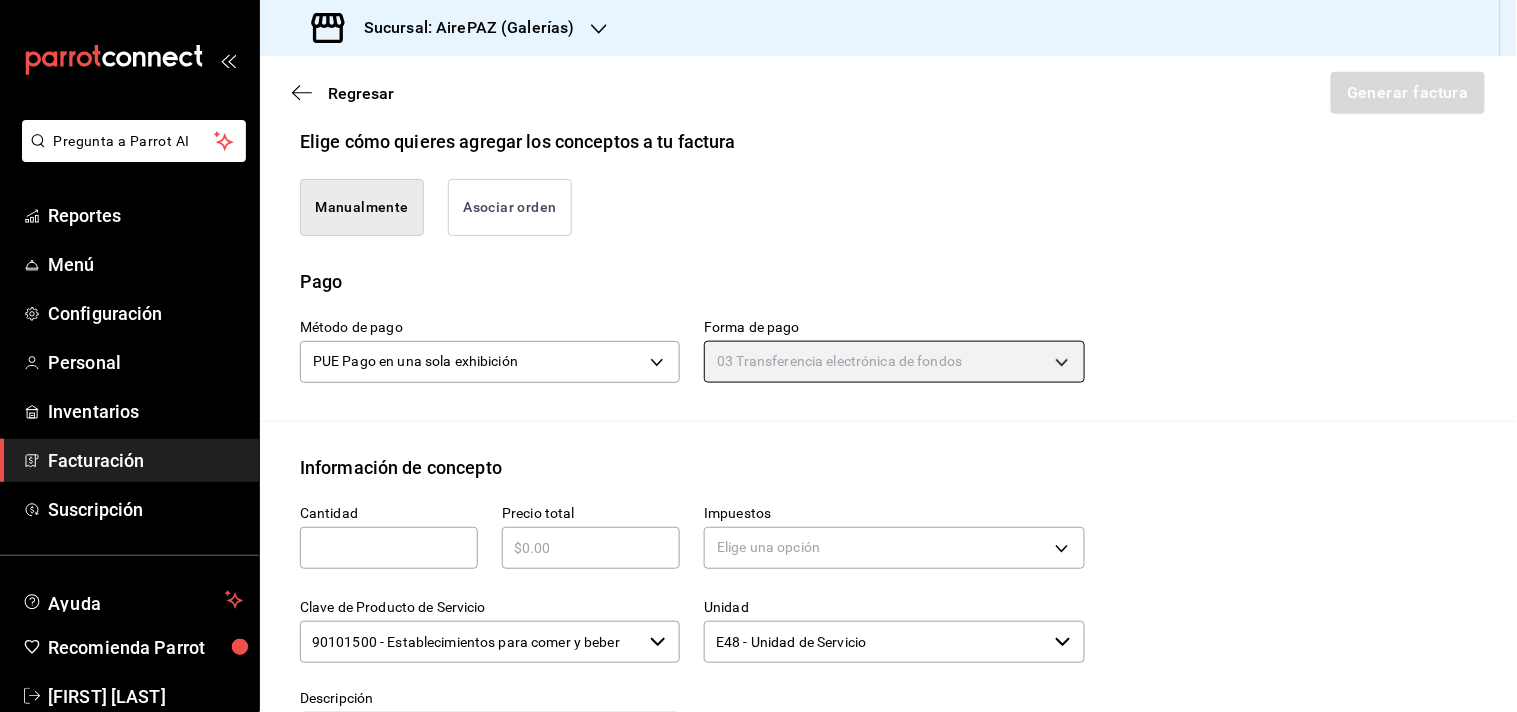 type on "03" 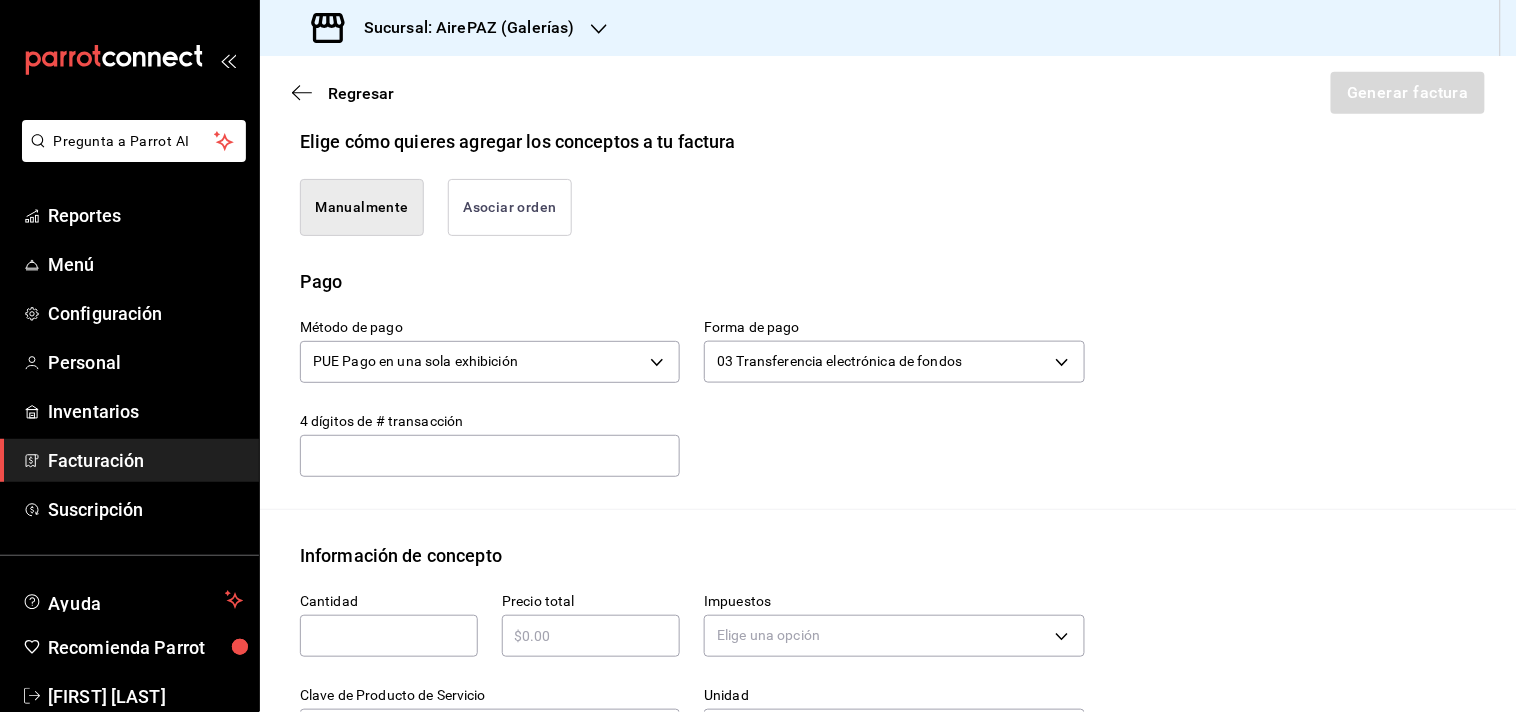 click at bounding box center (490, 455) 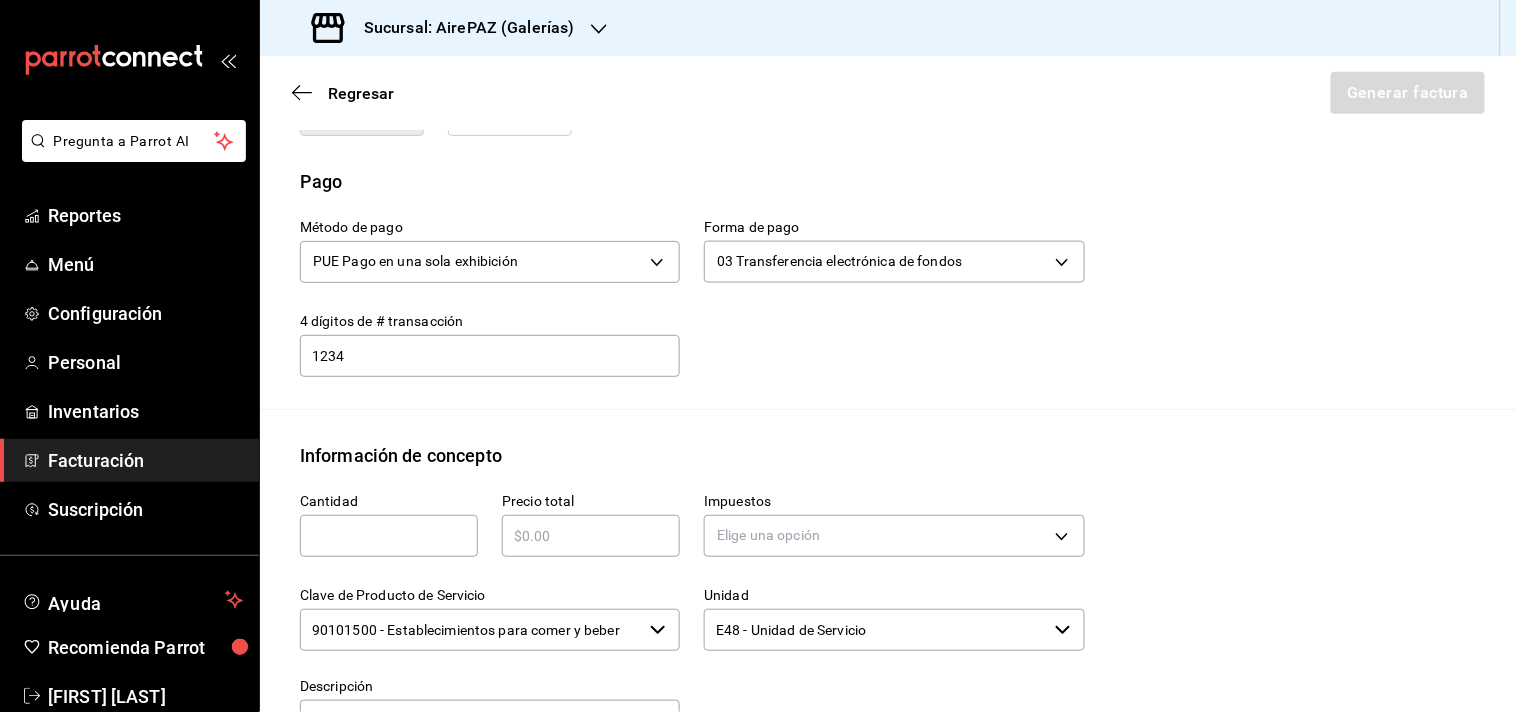 scroll, scrollTop: 602, scrollLeft: 0, axis: vertical 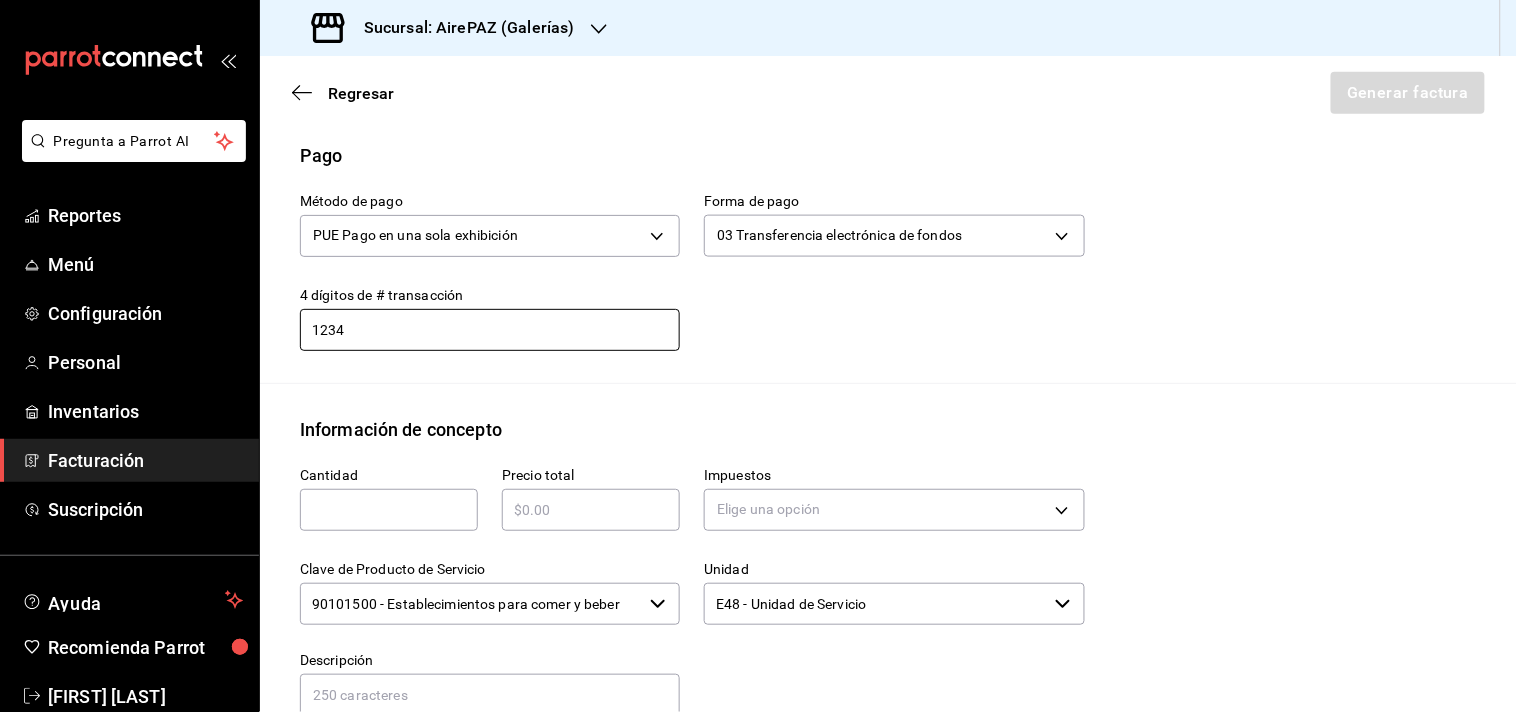 type on "1234" 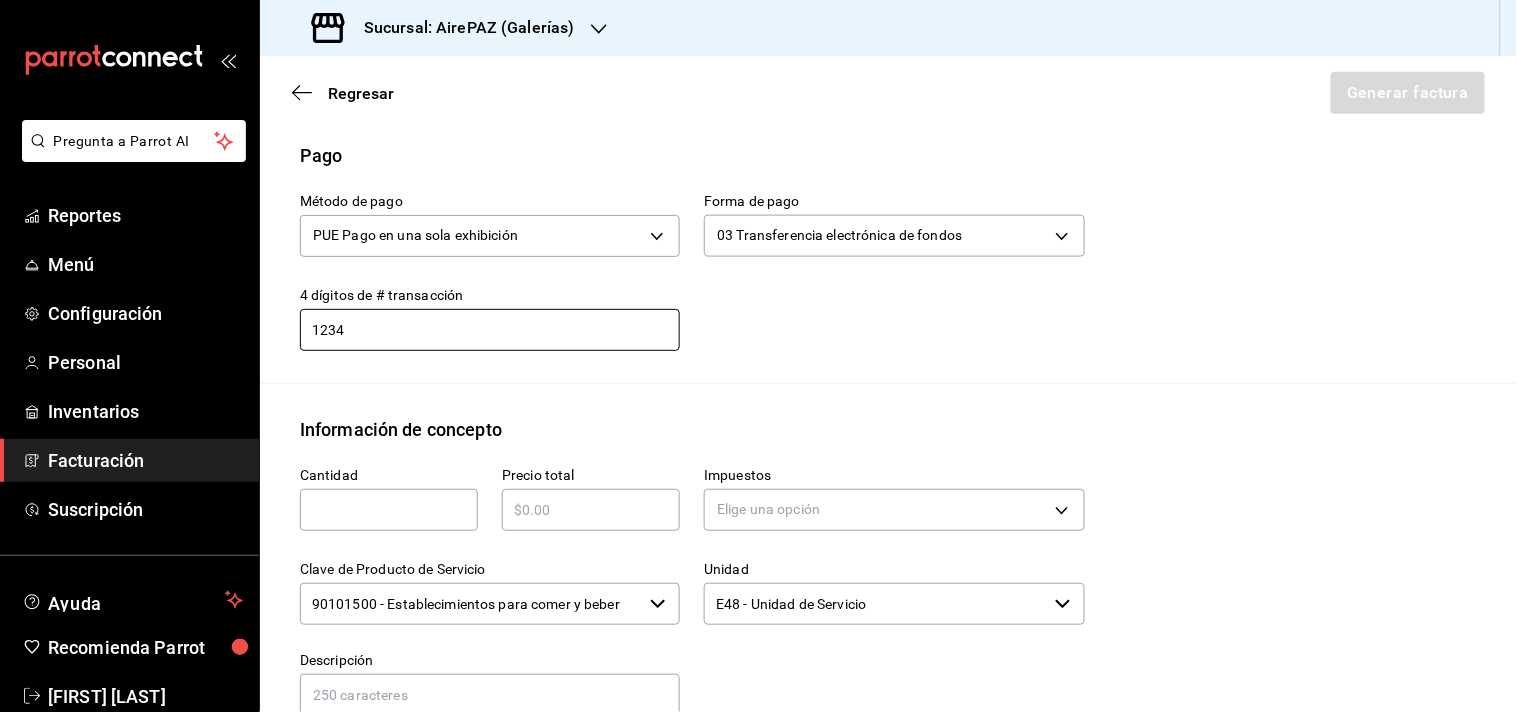 click at bounding box center [389, 510] 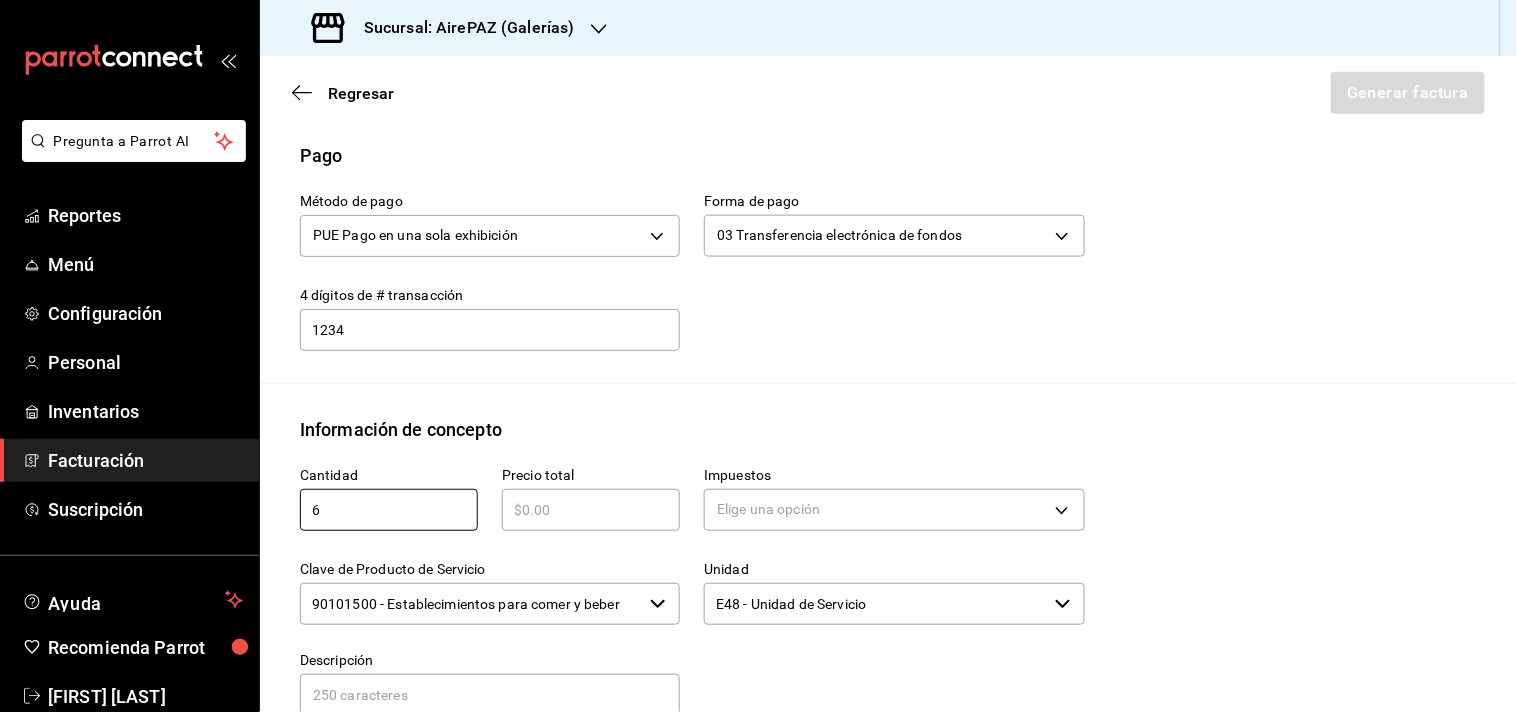 type on "6" 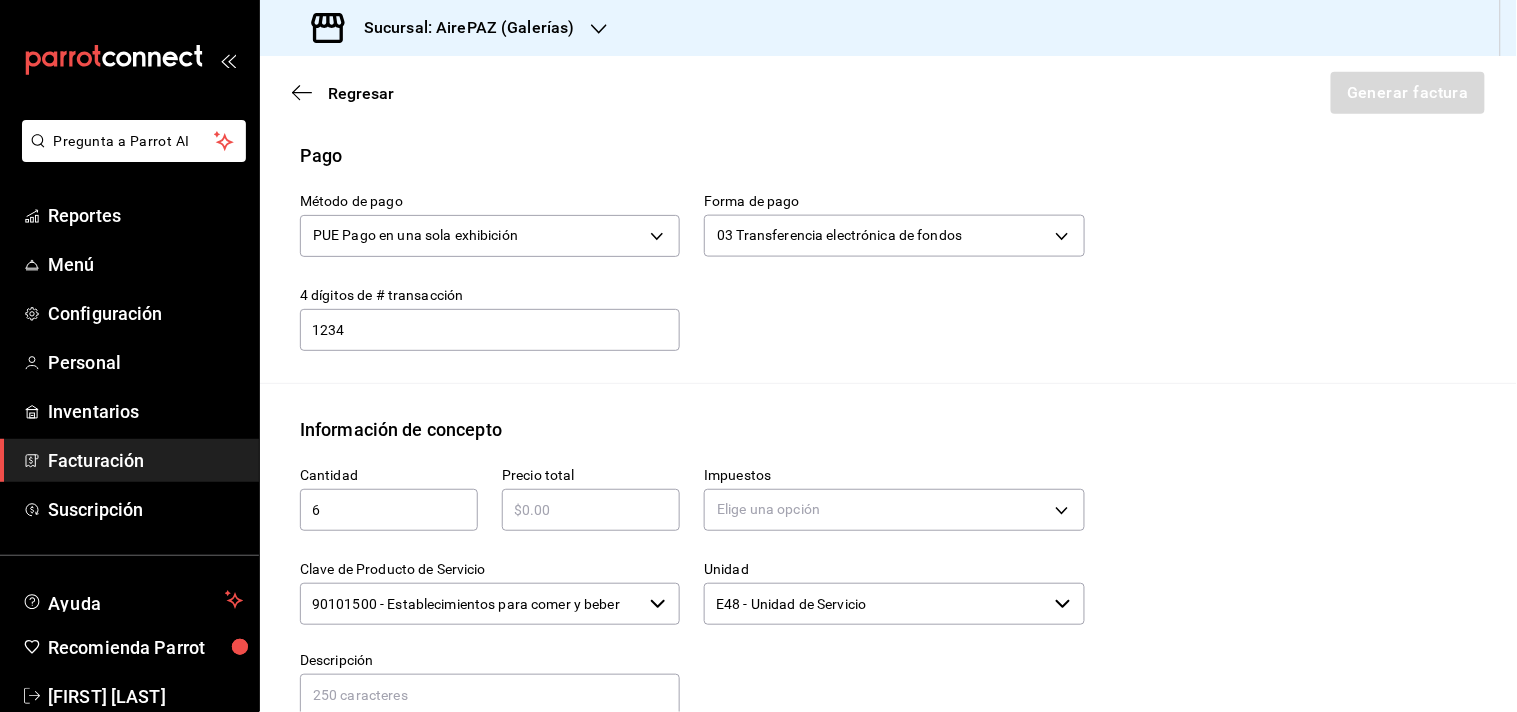 click at bounding box center (591, 510) 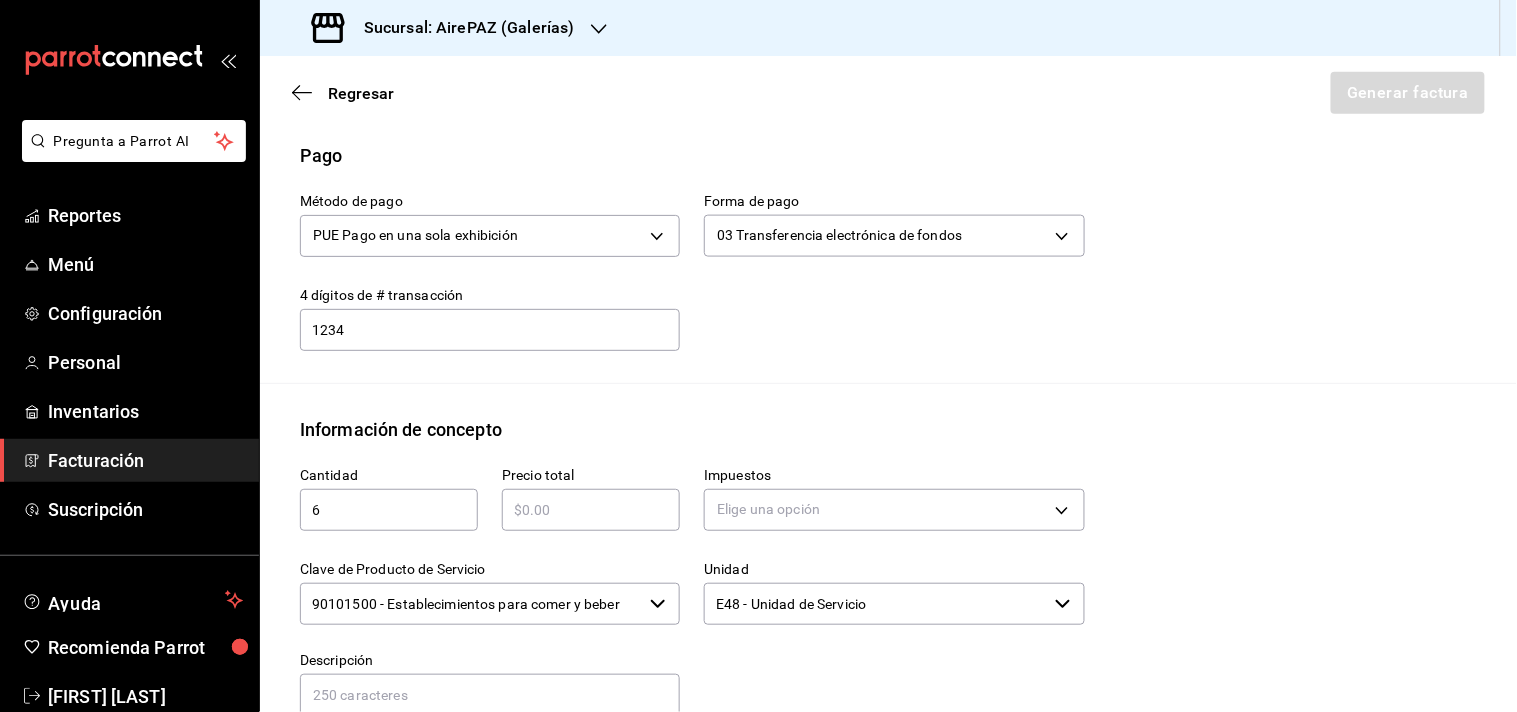 paste on "$[PRICE]" 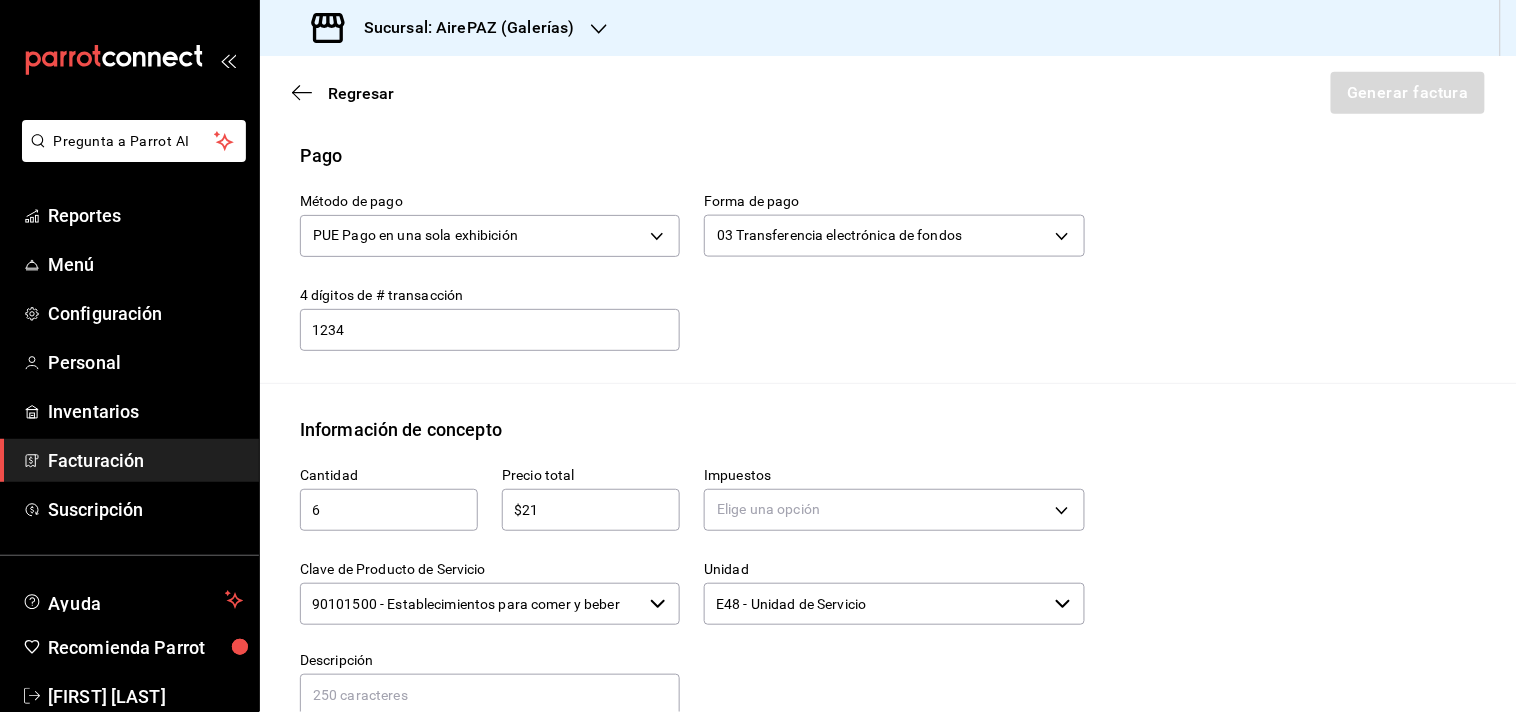 type on "$2" 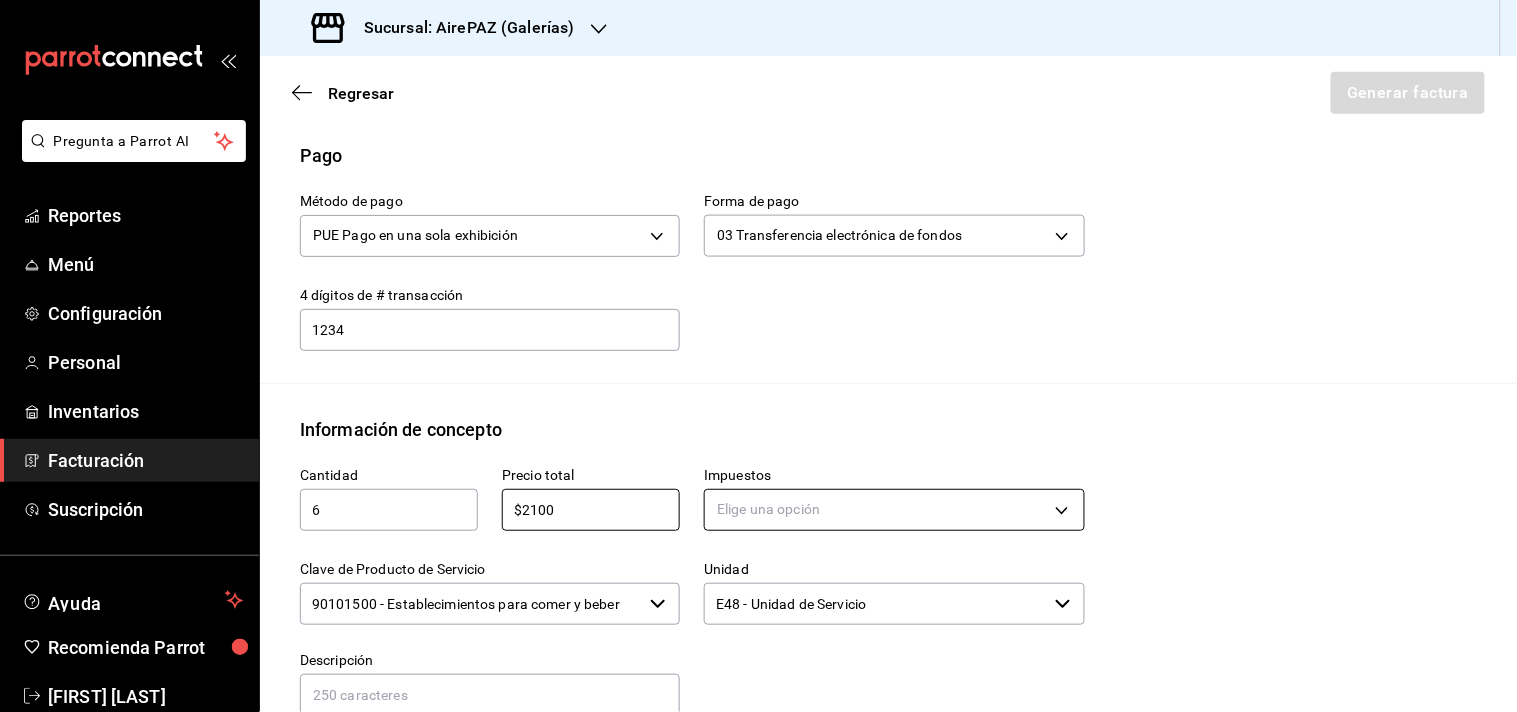 type on "$2100" 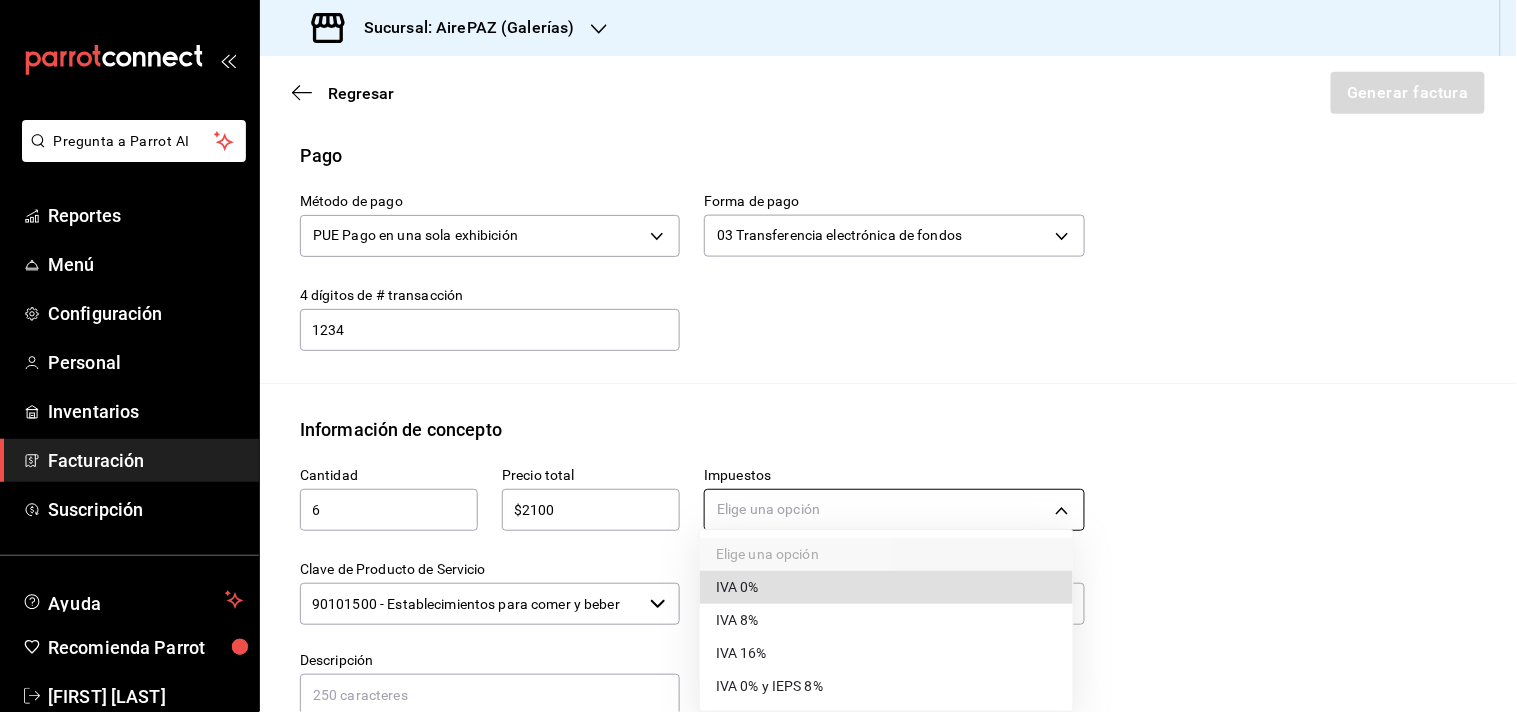 click on "Pregunta a Parrot AI Reportes   Menú   Configuración   Personal   Inventarios   Facturación   Suscripción   Ayuda Recomienda Parrot   [FIRST] [LAST]   Sugerir nueva función   Sucursal: AirePAZ (Galerías) Regresar Generar factura Emisor Perfil fiscal OPERADORA AIREPAZ Tipo de comprobante Ingreso Receptor Nombre / Razón social OPERADORA GRUDECAR RFC Receptor OGR210818E90 Régimen fiscal General de Ley Personas Morales Uso de CFDI G03: Gastos en general Correo electrónico grudecarplanteriabq@[EMAIL] Elige cómo quieres agregar los conceptos a tu factura Manualmente Asociar orden Pago Método de pago PUE   Pago en una sola exhibición PUE Forma de pago 03   Transferencia electrónica de fondos 03 4 dígitos de # transacción 1234 4 dígitos de # transacción Información de concepto Cantidad 6 ​ Precio total $2100 ​ Impuestos Elige una opción Clave de Producto de Servicio 90101500 - Establecimientos para comer y beber ​ Unidad E48 - Unidad de Servicio ​ Descripción Agregar IVA Total $0.00" at bounding box center [758, 356] 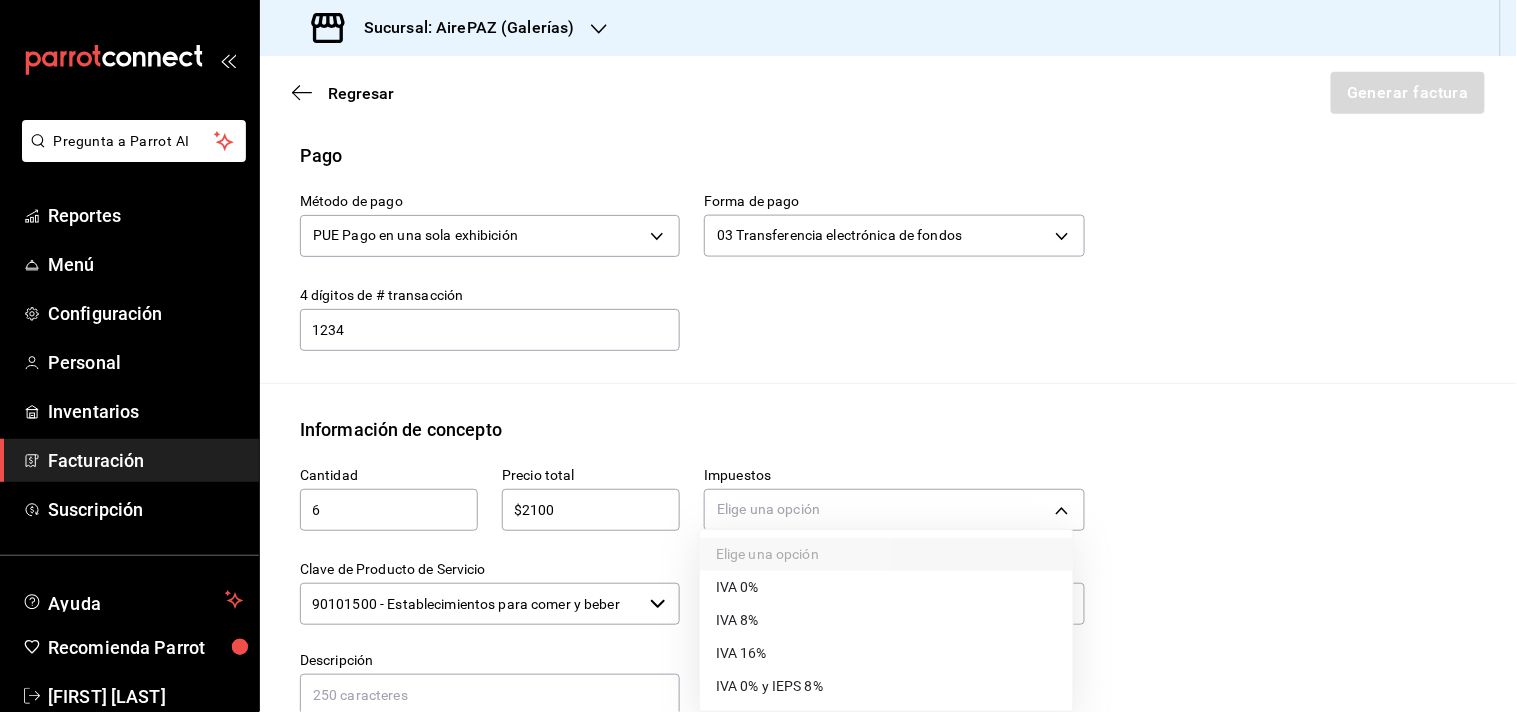 click on "IVA 16%" at bounding box center (741, 653) 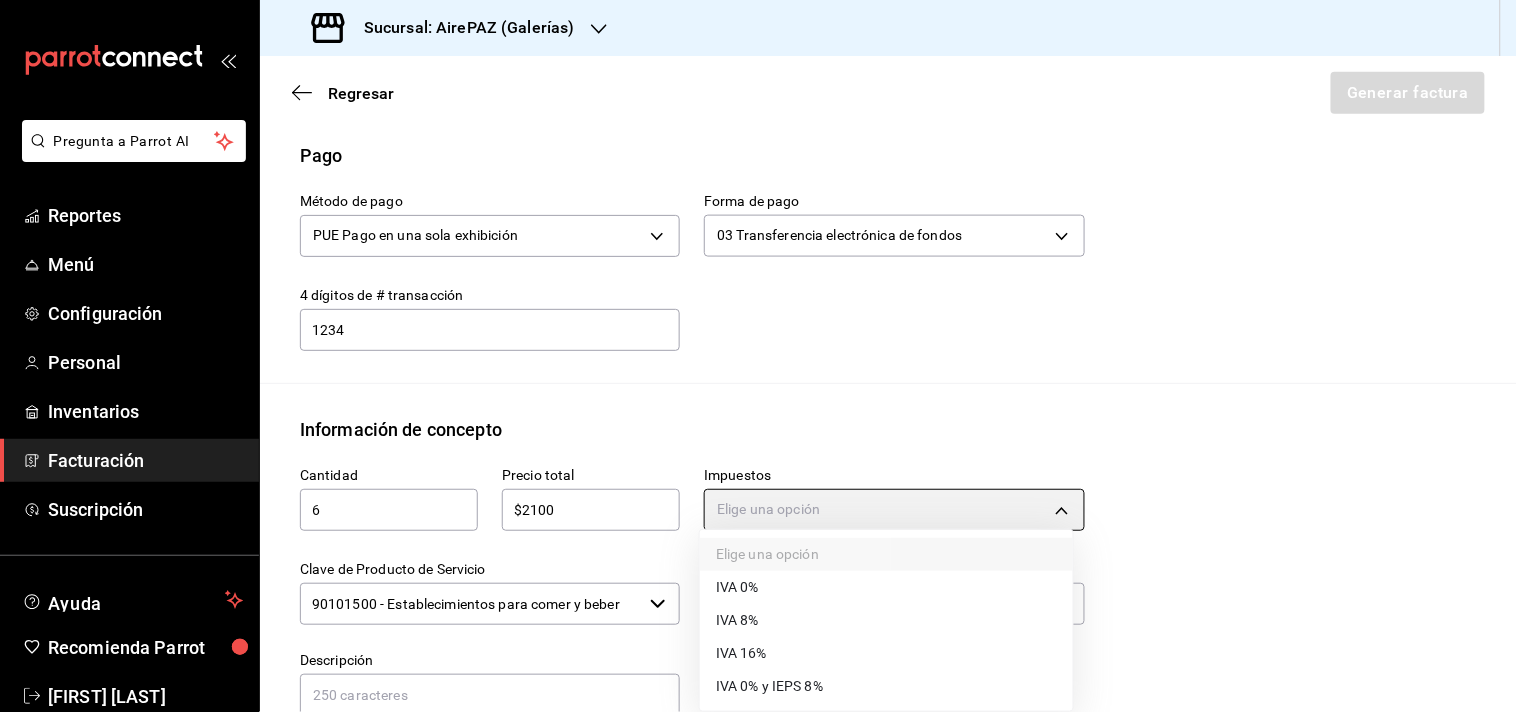 type on "IVA_16" 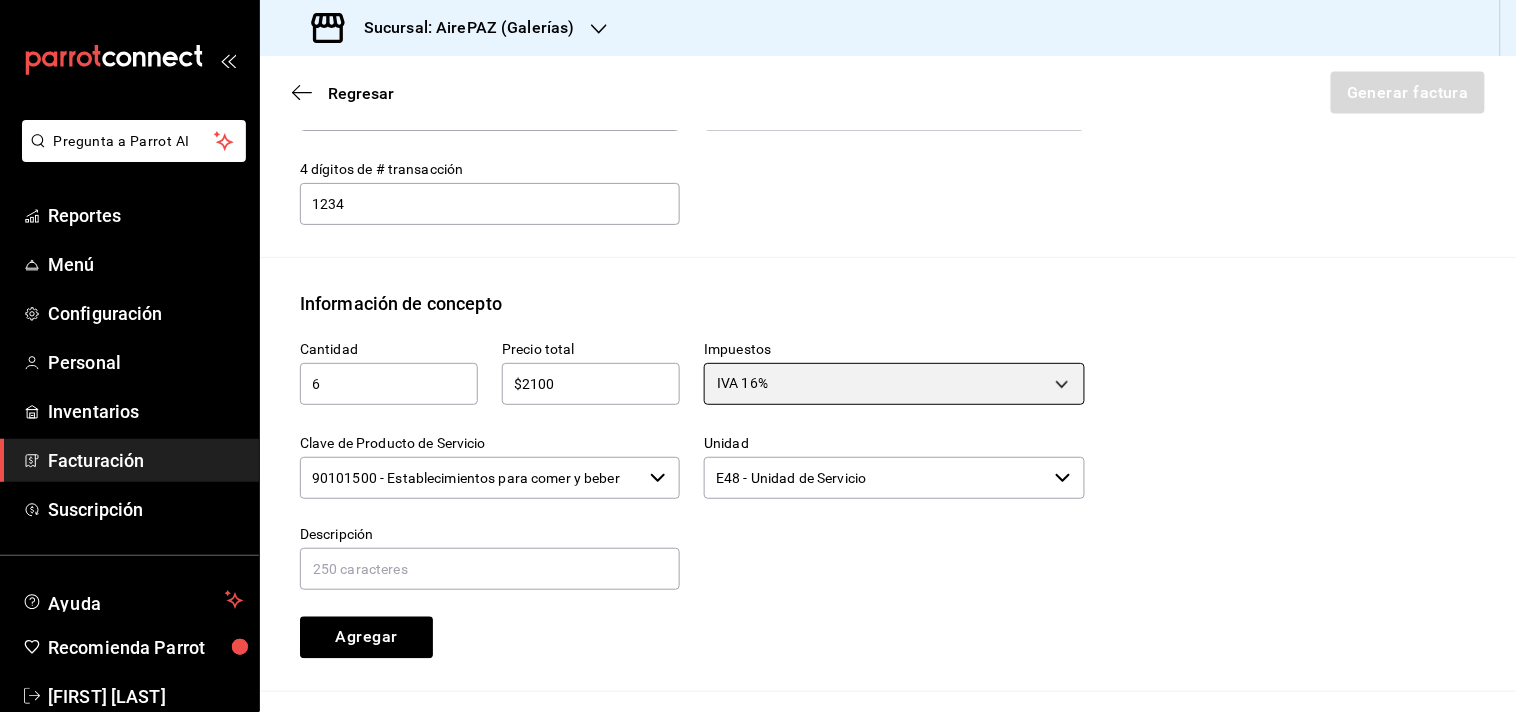 scroll, scrollTop: 782, scrollLeft: 0, axis: vertical 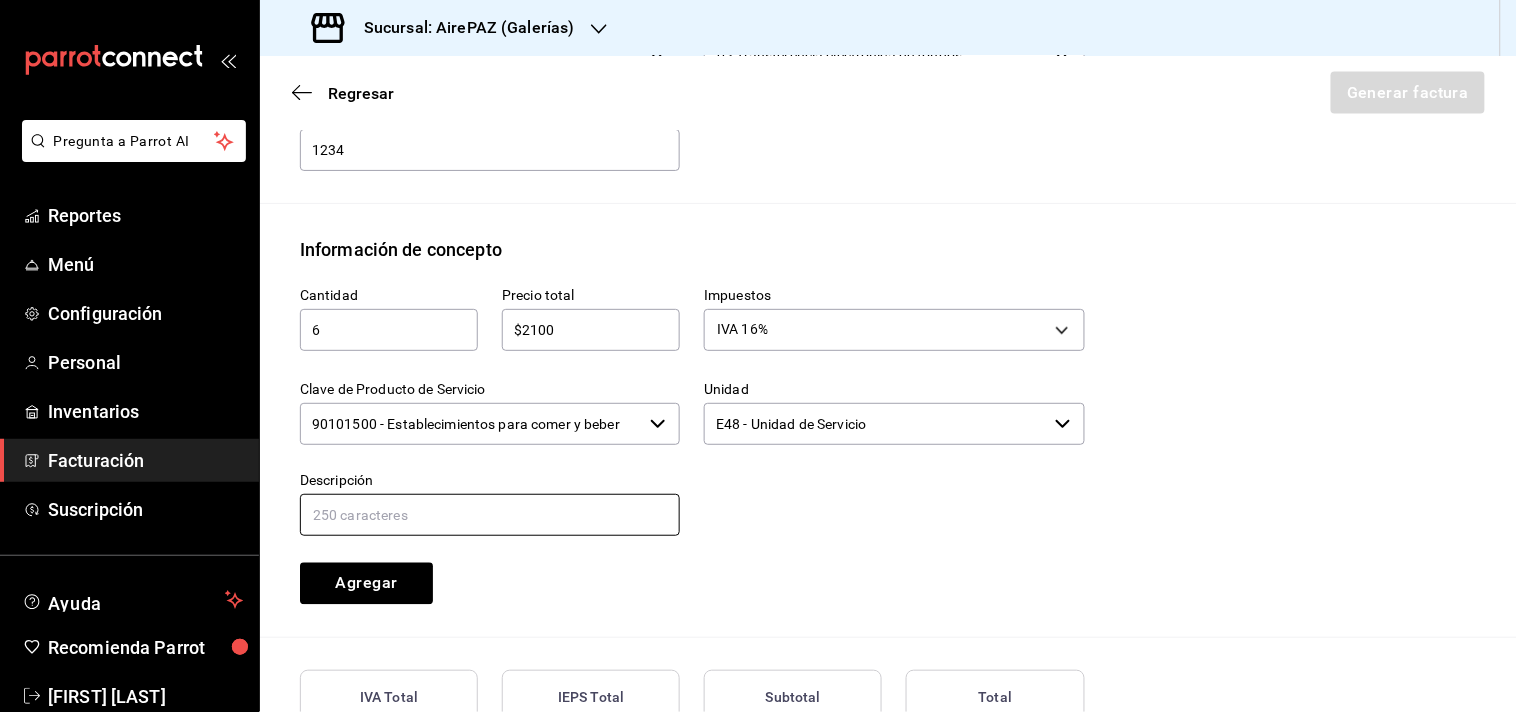 click at bounding box center [490, 515] 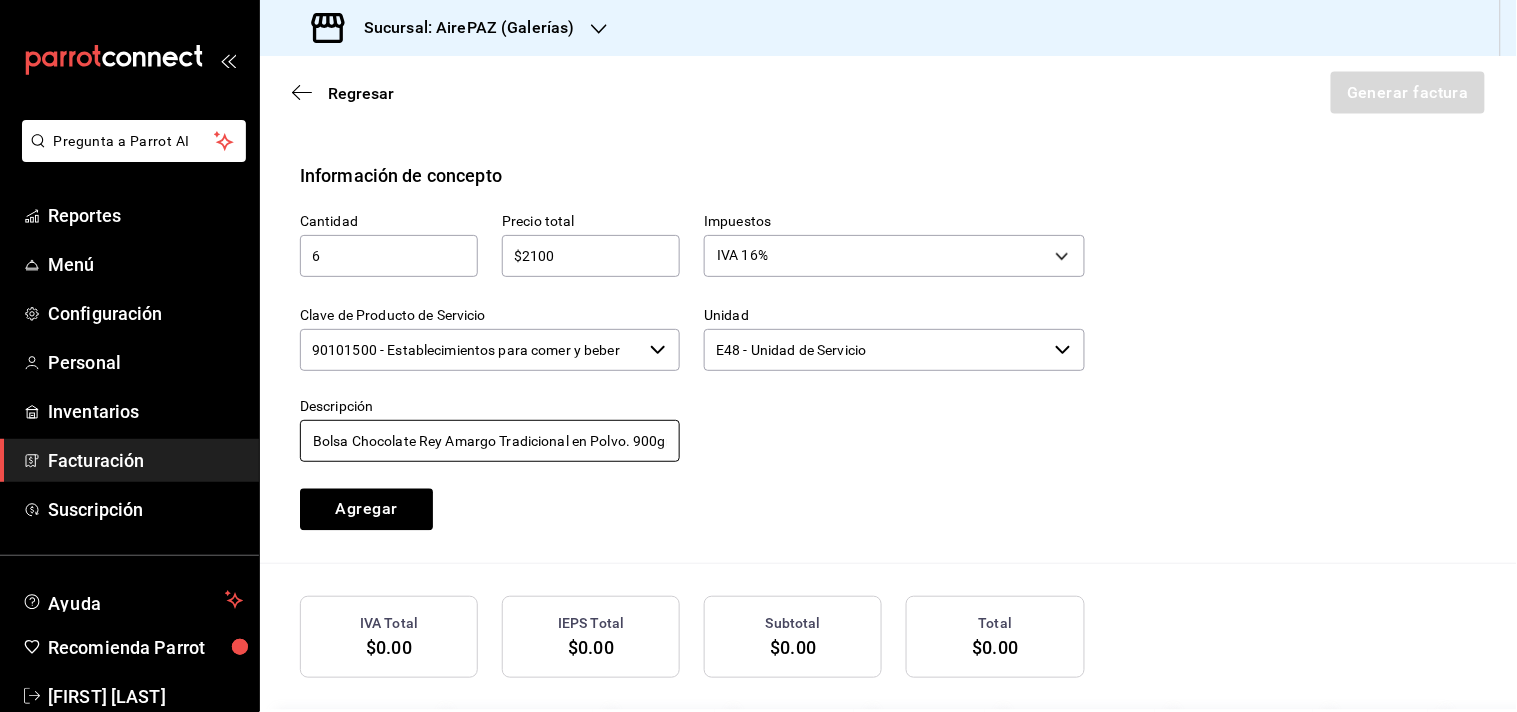 scroll, scrollTop: 942, scrollLeft: 0, axis: vertical 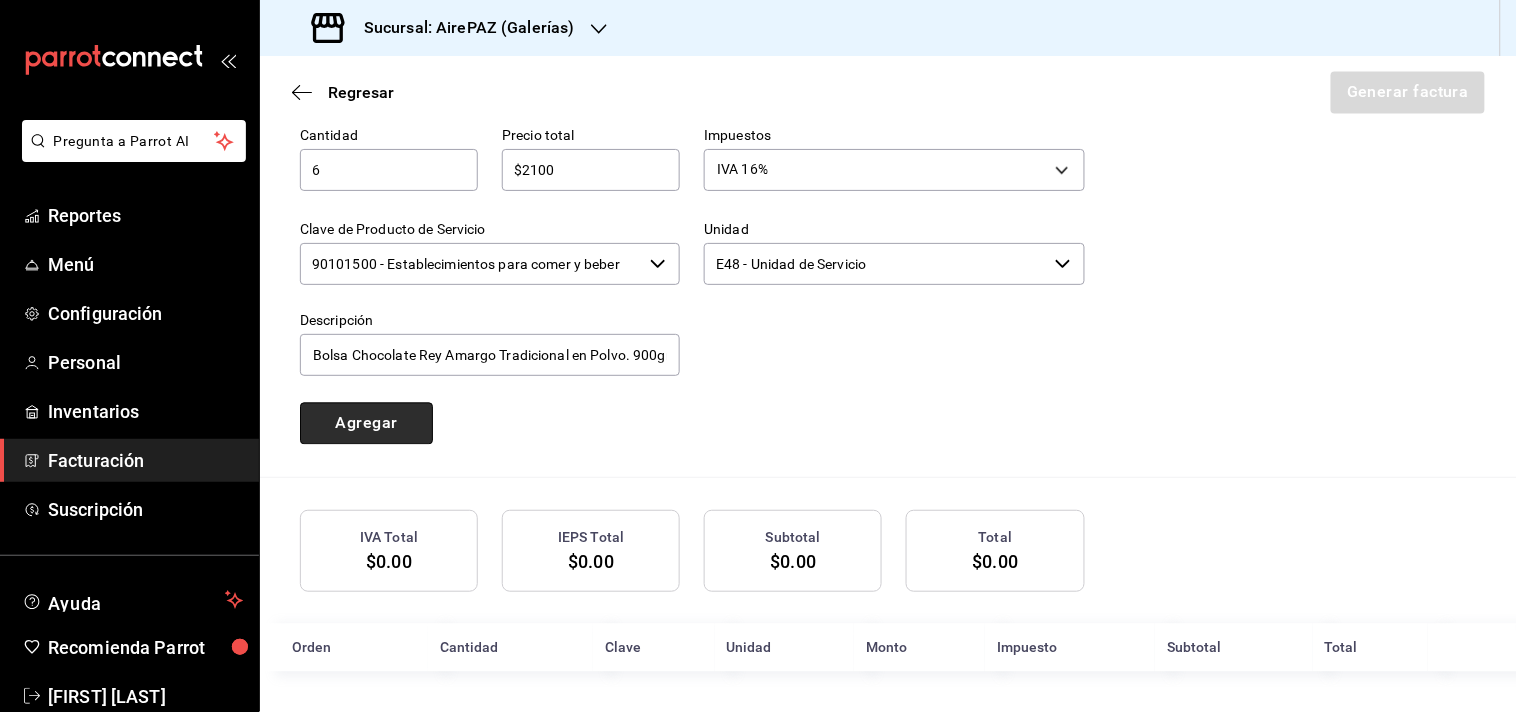 click on "Agregar" at bounding box center (366, 424) 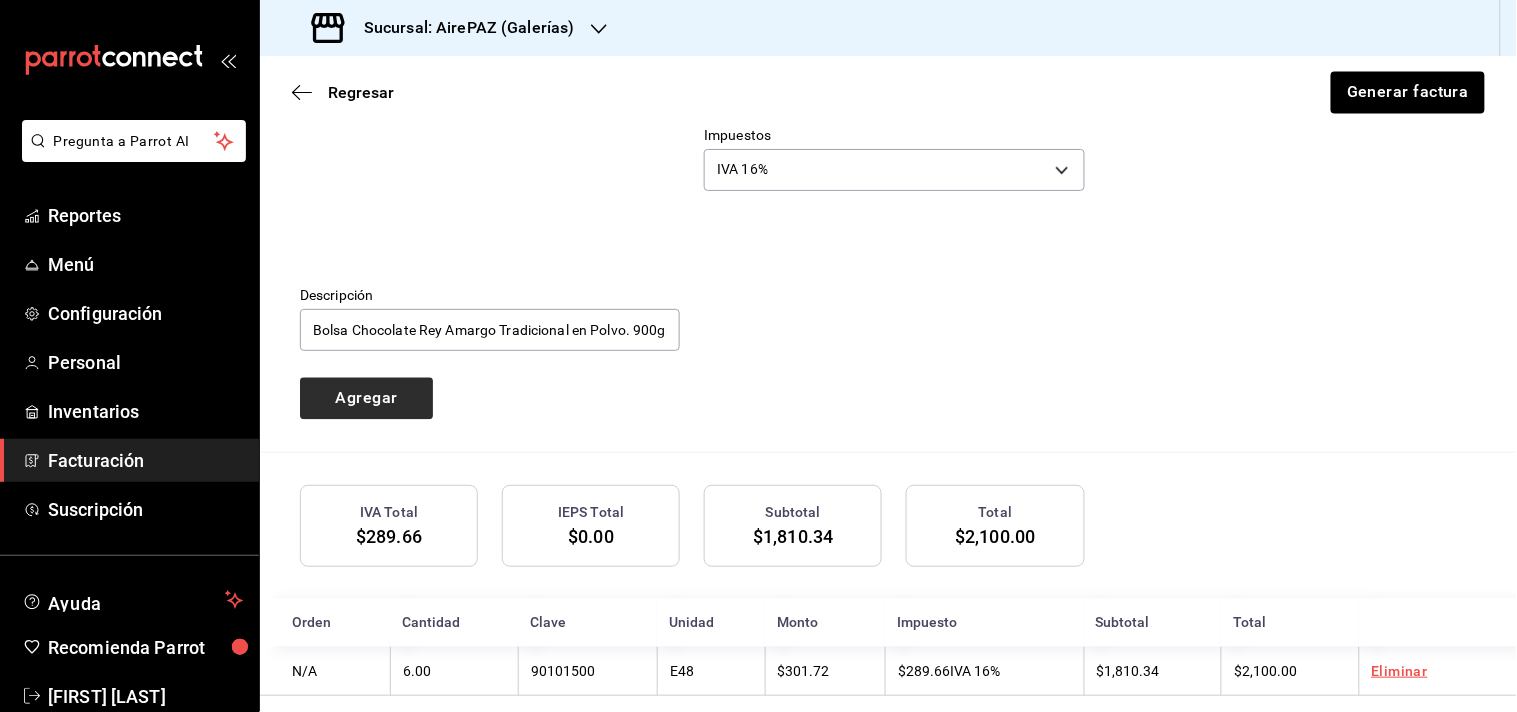 type 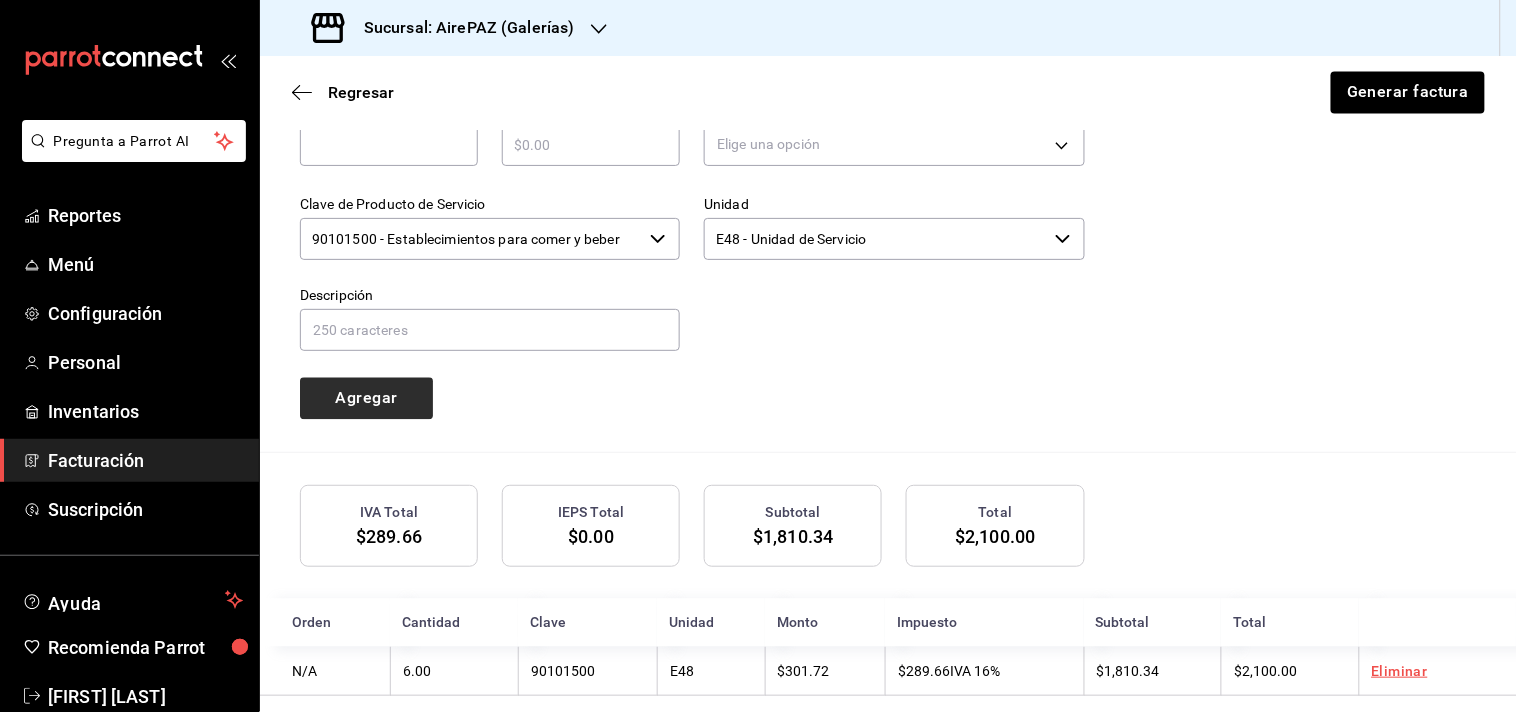 scroll, scrollTop: 991, scrollLeft: 0, axis: vertical 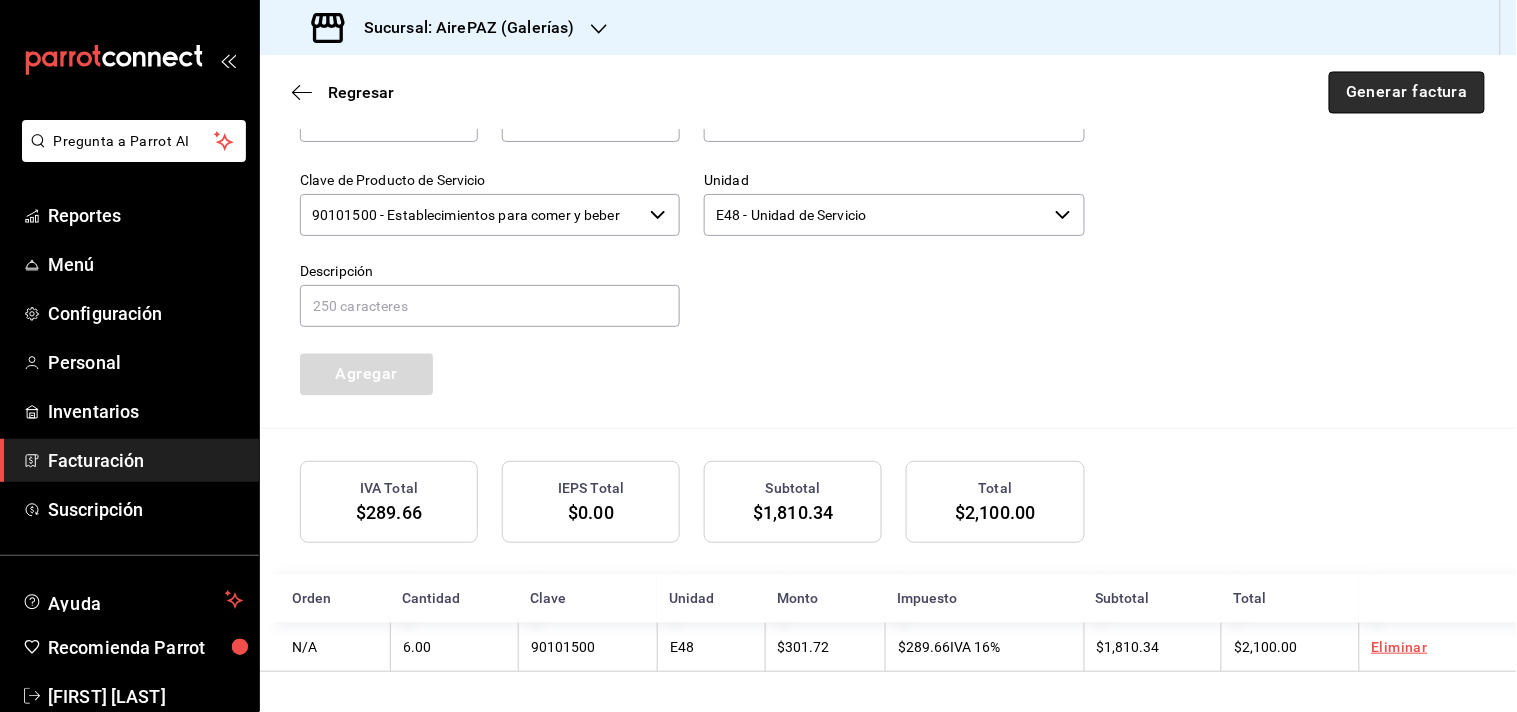 click on "Generar factura" at bounding box center [1407, 93] 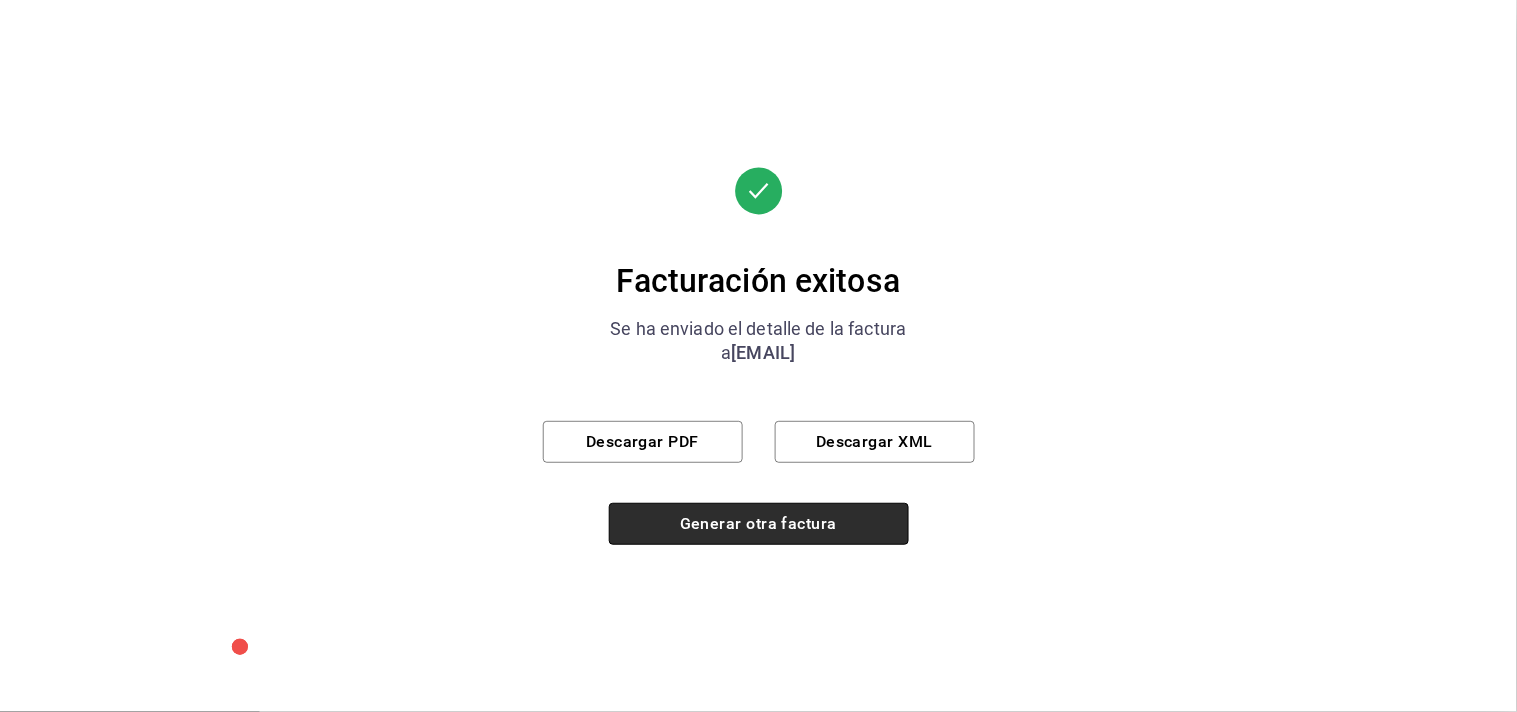 click on "Generar otra factura" at bounding box center [759, 524] 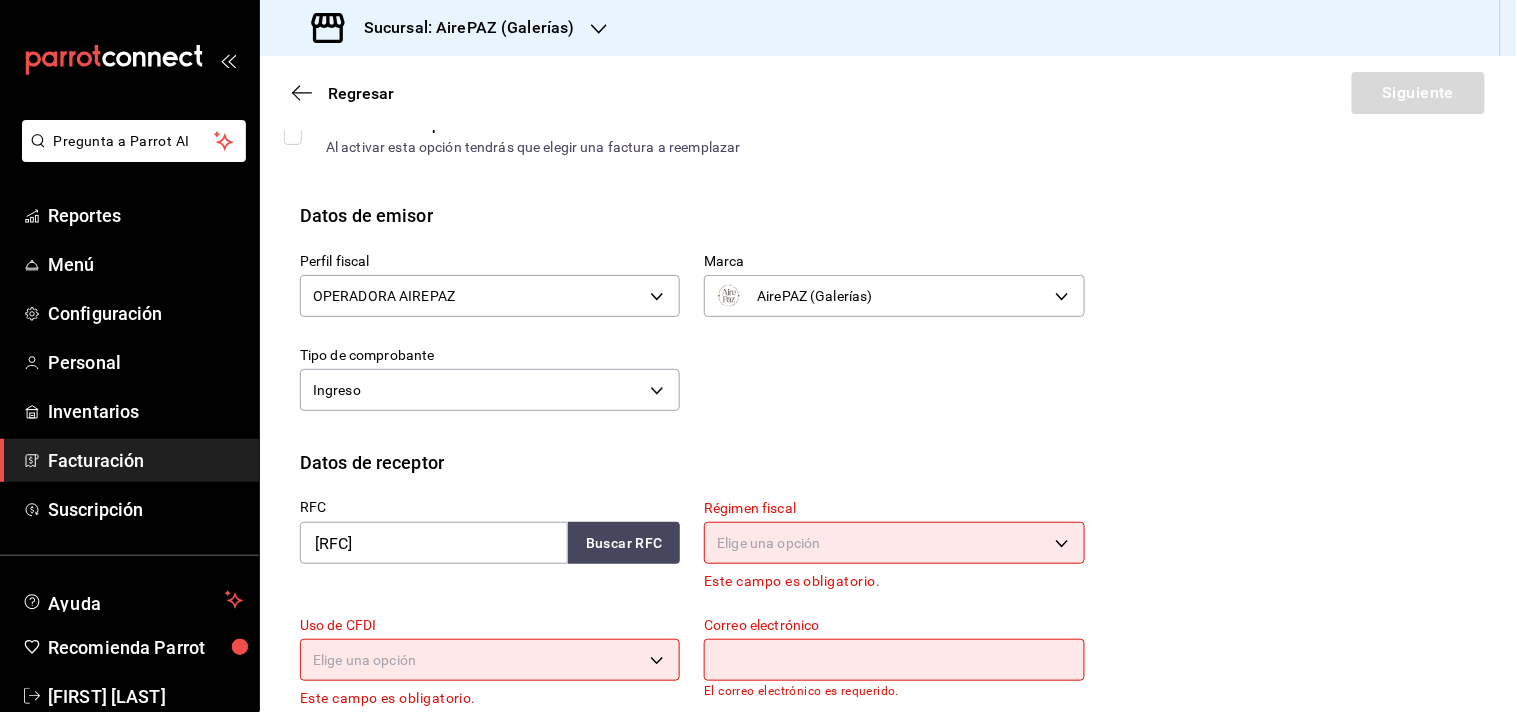 scroll, scrollTop: 107, scrollLeft: 0, axis: vertical 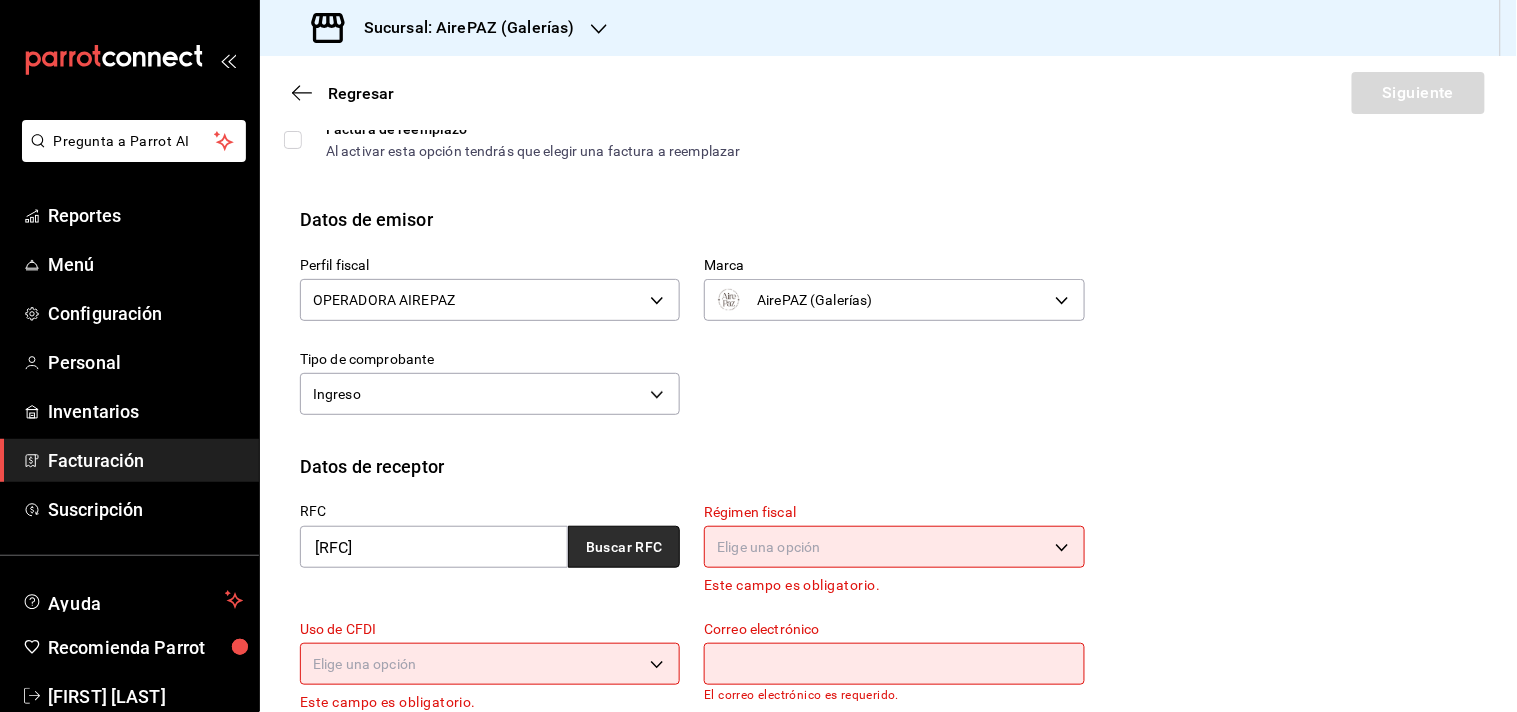 click on "Buscar RFC" at bounding box center (624, 547) 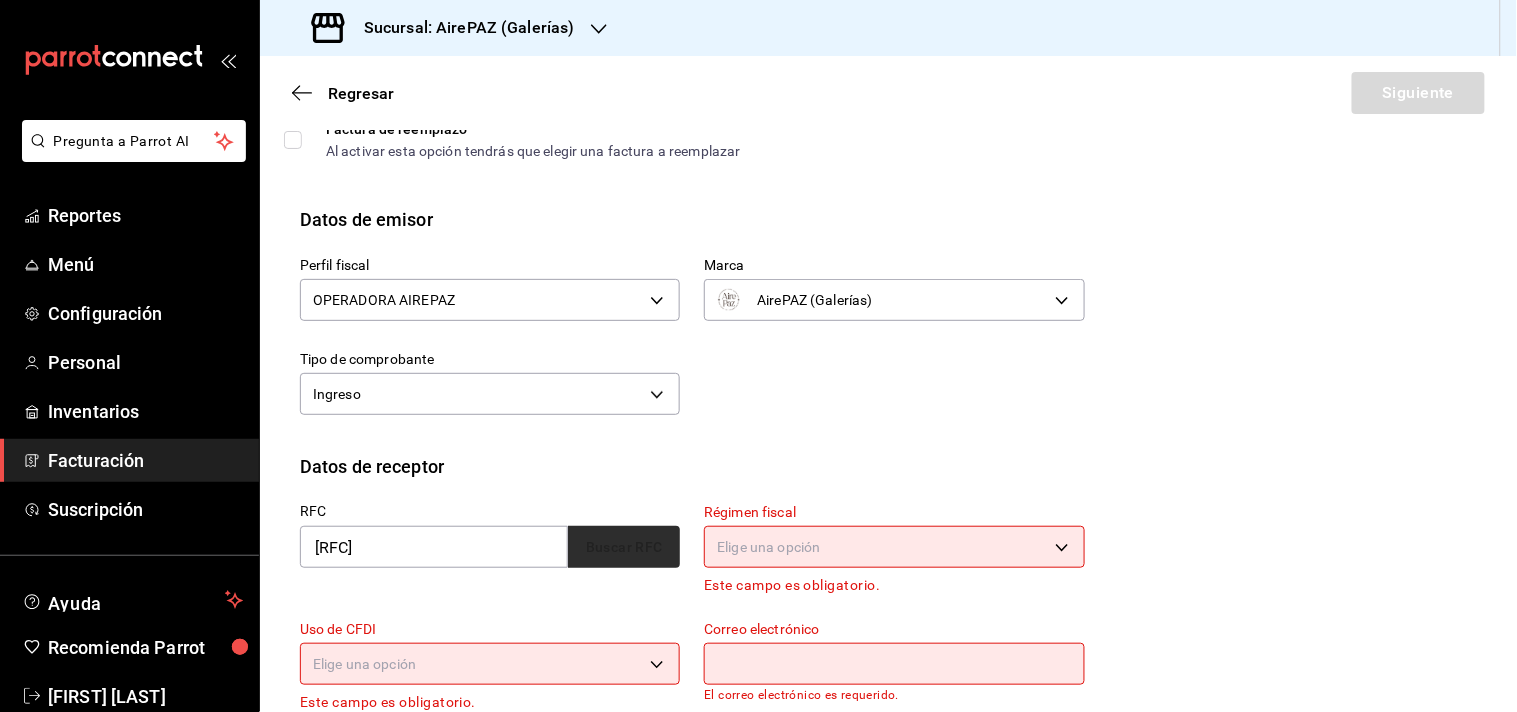 type on "601" 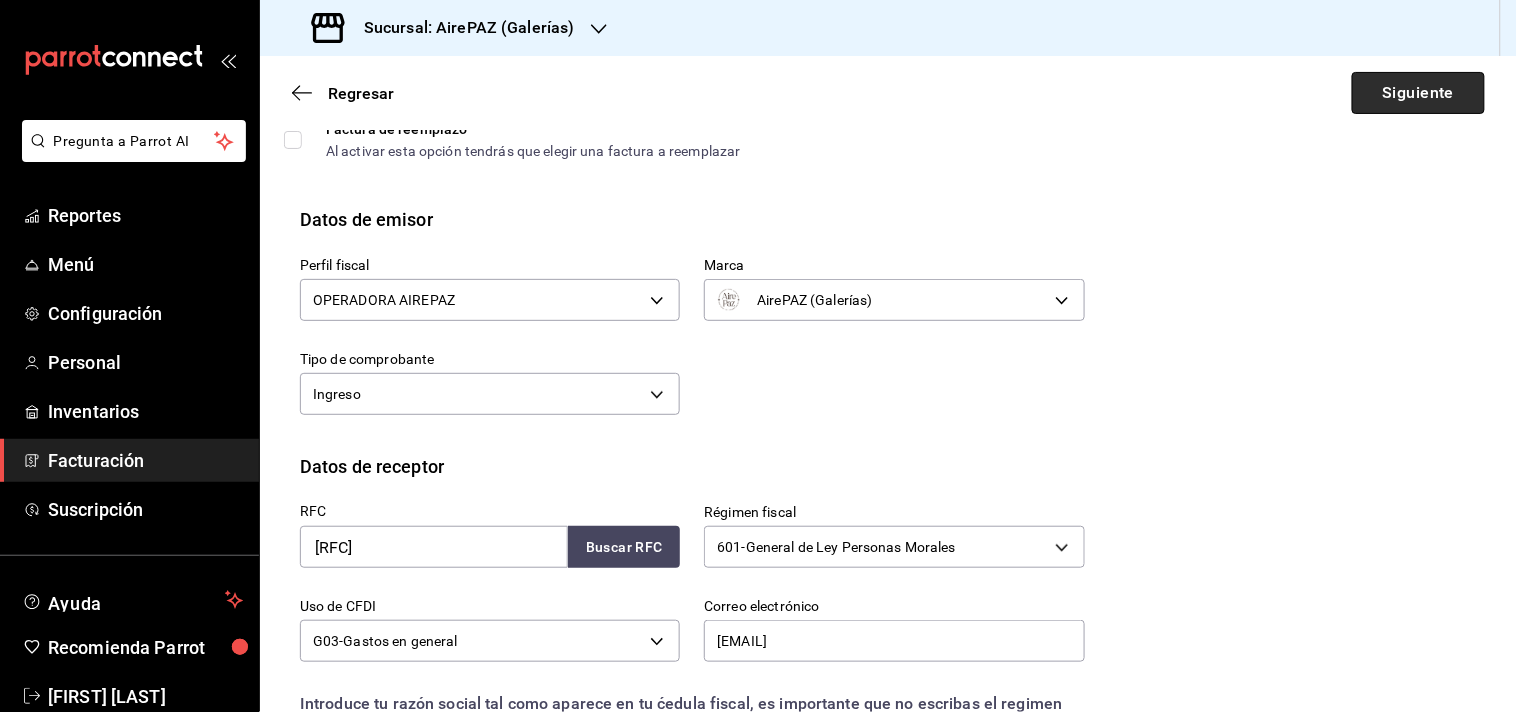 click on "Siguiente" at bounding box center [1418, 93] 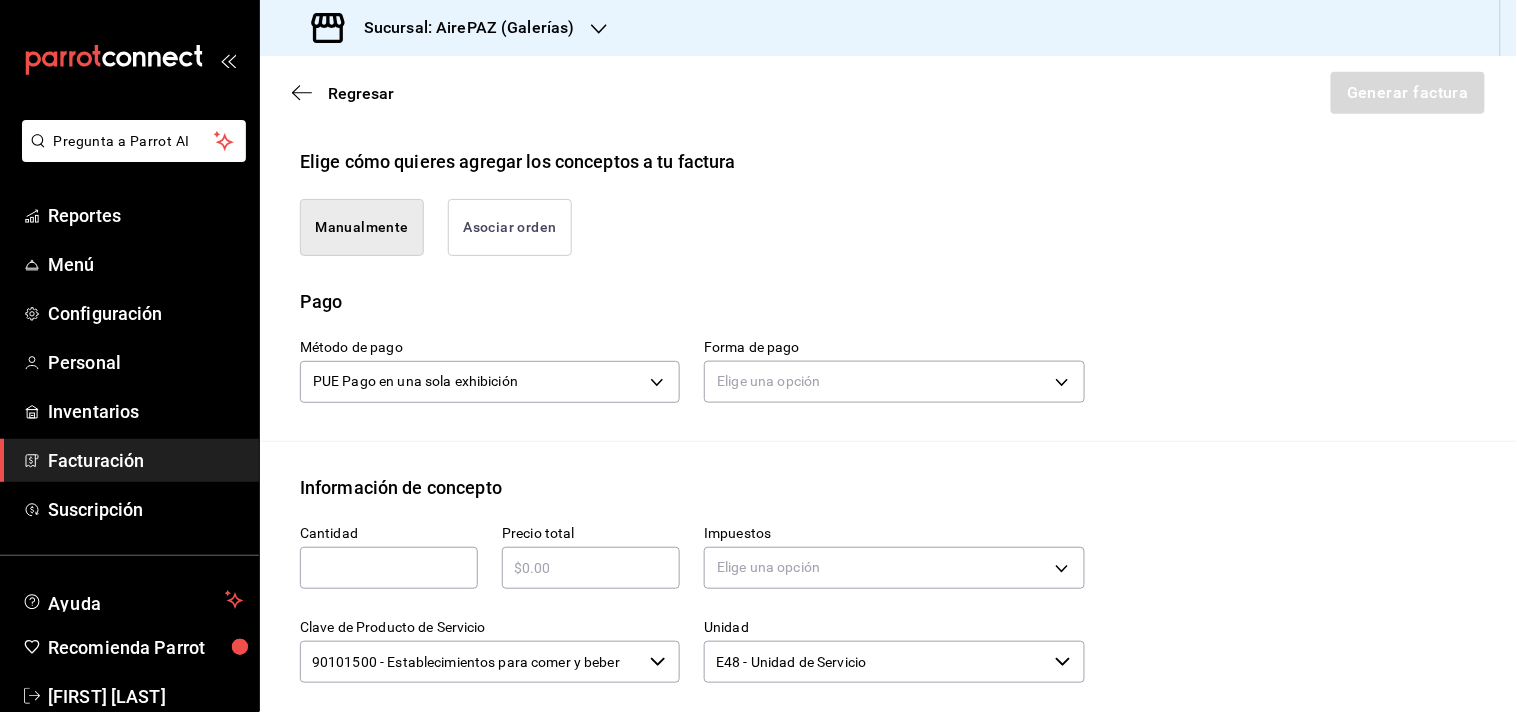 scroll, scrollTop: 466, scrollLeft: 0, axis: vertical 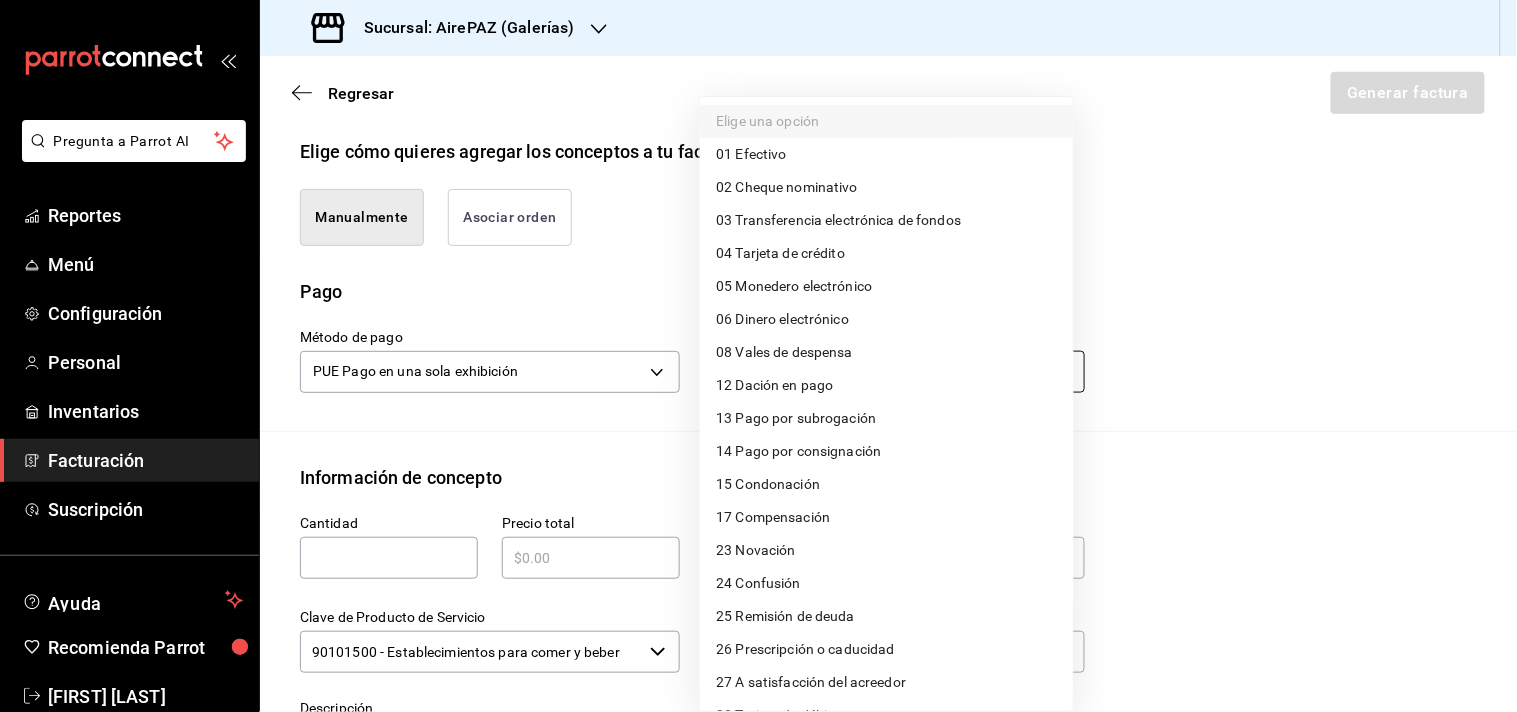 click on "Pregunta a Parrot AI Reportes   Menú   Configuración   Personal   Inventarios   Facturación   Suscripción   Ayuda Recomienda Parrot   [FIRST] [LAST]   Sugerir nueva función   Sucursal: AirePAZ (Galerías) Regresar Generar factura Emisor Perfil fiscal OPERADORA AIREPAZ Tipo de comprobante Ingreso Receptor Nombre / Razón social OPERADORA GRUDECAR RFC Receptor OGR210818E90 Régimen fiscal General de Ley Personas Morales Uso de CFDI G03: Gastos en general Correo electrónico grudecarplanteriabq@[EMAIL] Elige cómo quieres agregar los conceptos a tu factura Manualmente Asociar orden Pago Método de pago PUE   Pago en una sola exhibición PUE Forma de pago Elige una opción Información de concepto Cantidad ​ Precio total ​ Impuestos Elige una opción Clave de Producto de Servicio 90101500 - Establecimientos para comer y beber ​ Unidad E48 - Unidad de Servicio ​ Descripción Agregar IVA Total $0.00 IEPS Total $0.00 Subtotal $0.00 Total $0.00 Orden Cantidad Clave Unidad Monto Impuesto Subtotal Total" at bounding box center (758, 356) 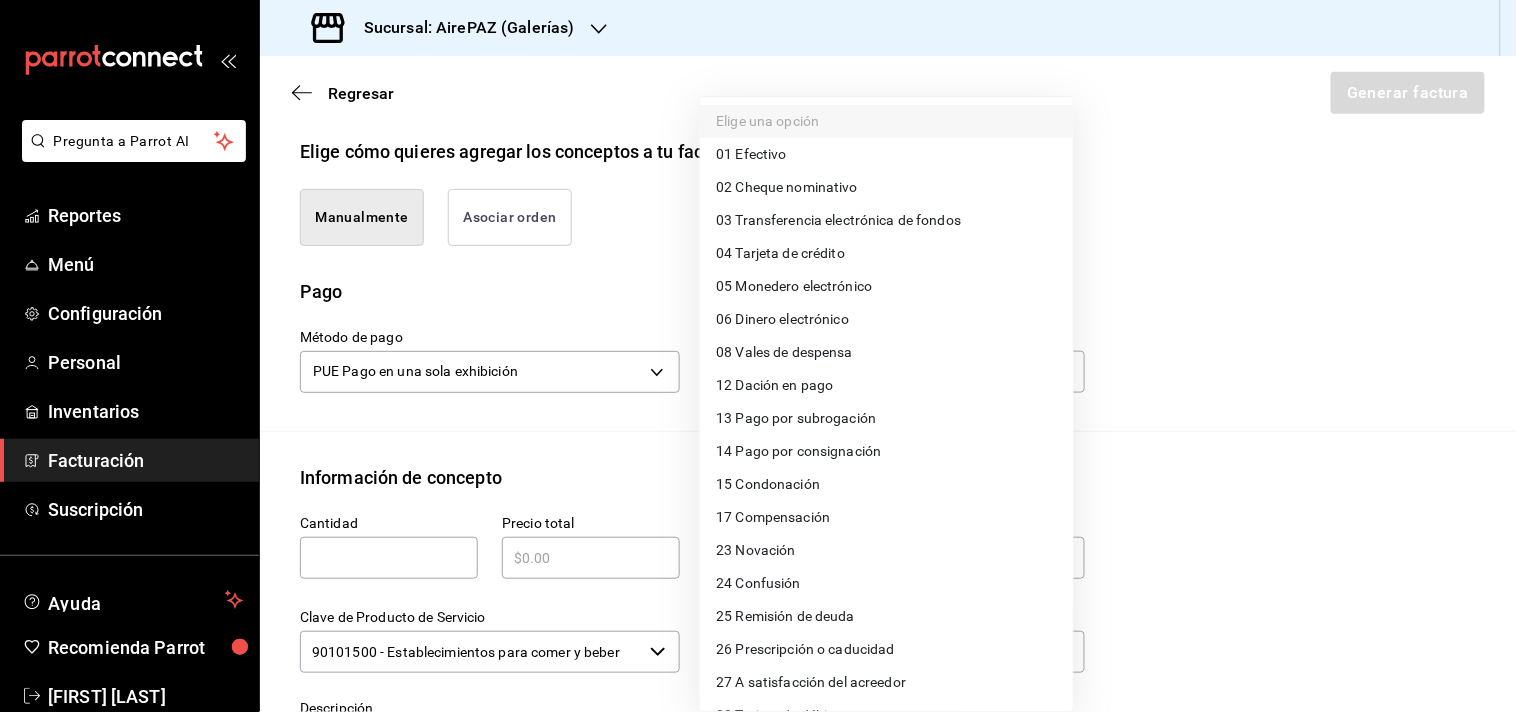 click on "03   Transferencia electrónica de fondos" at bounding box center [838, 220] 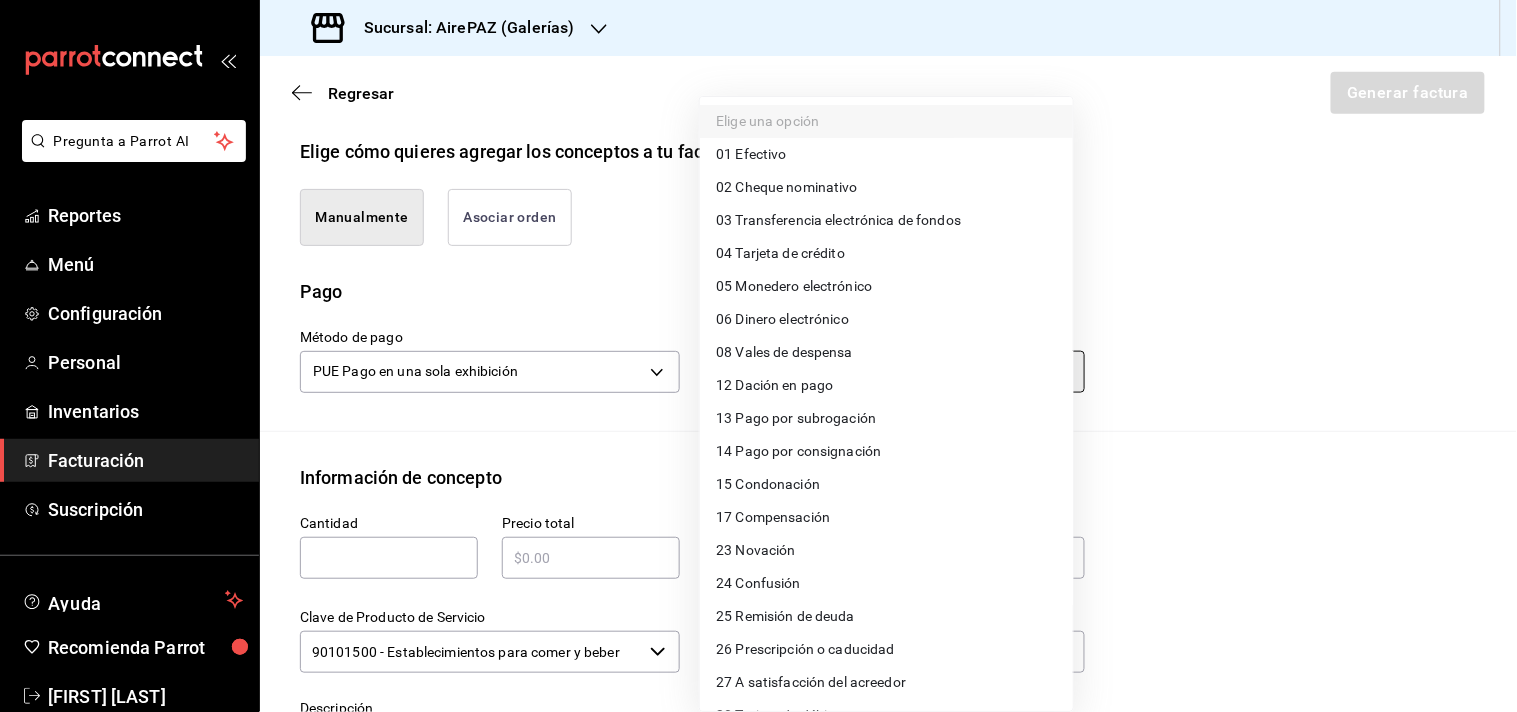 type on "03" 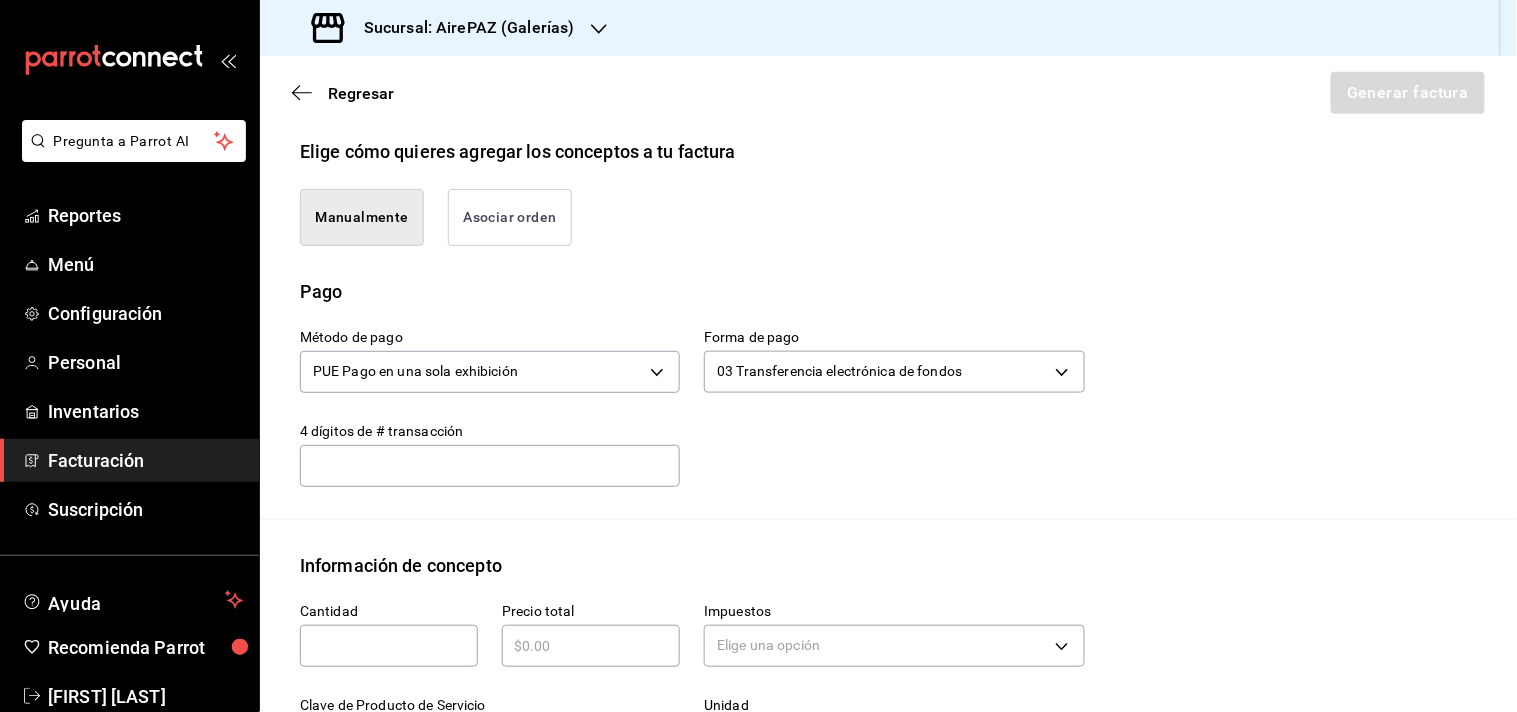 click at bounding box center (389, 646) 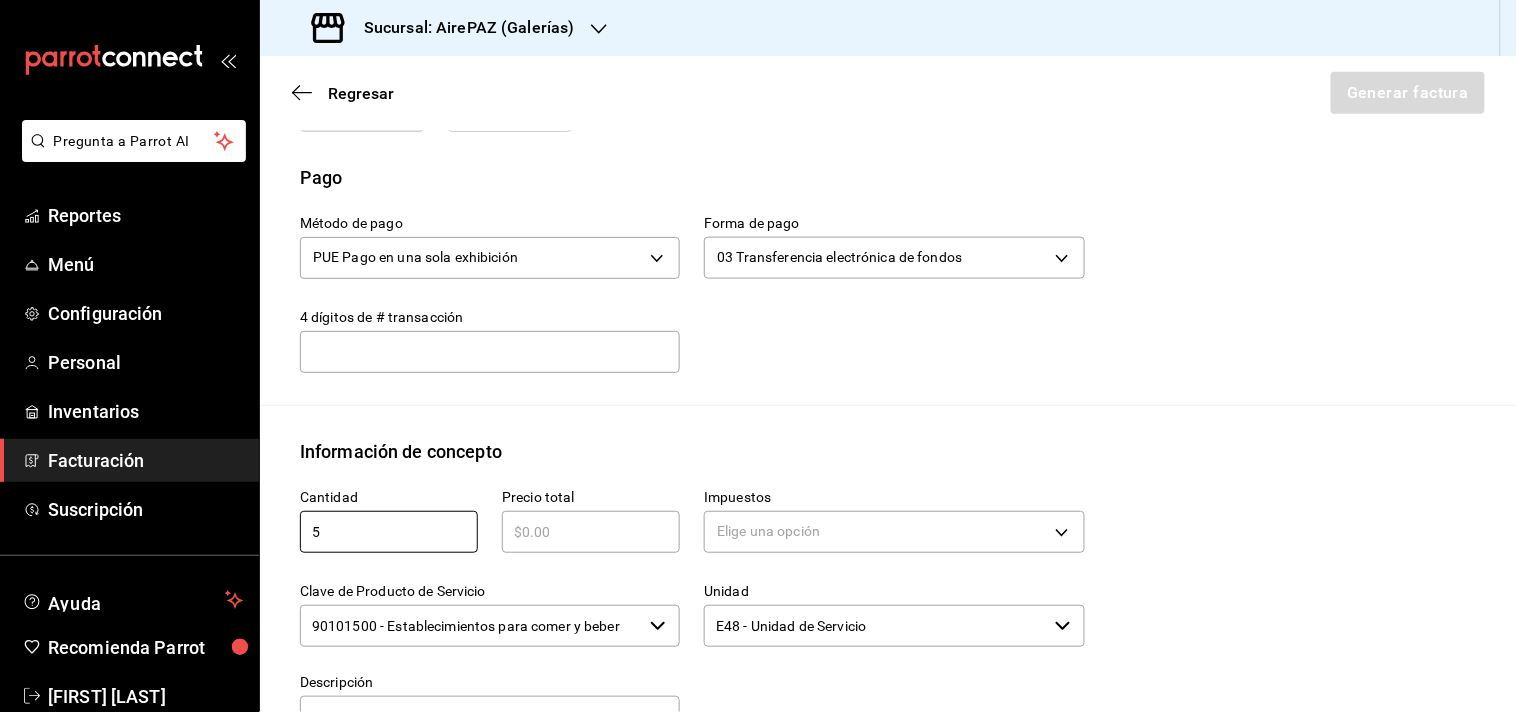 scroll, scrollTop: 594, scrollLeft: 0, axis: vertical 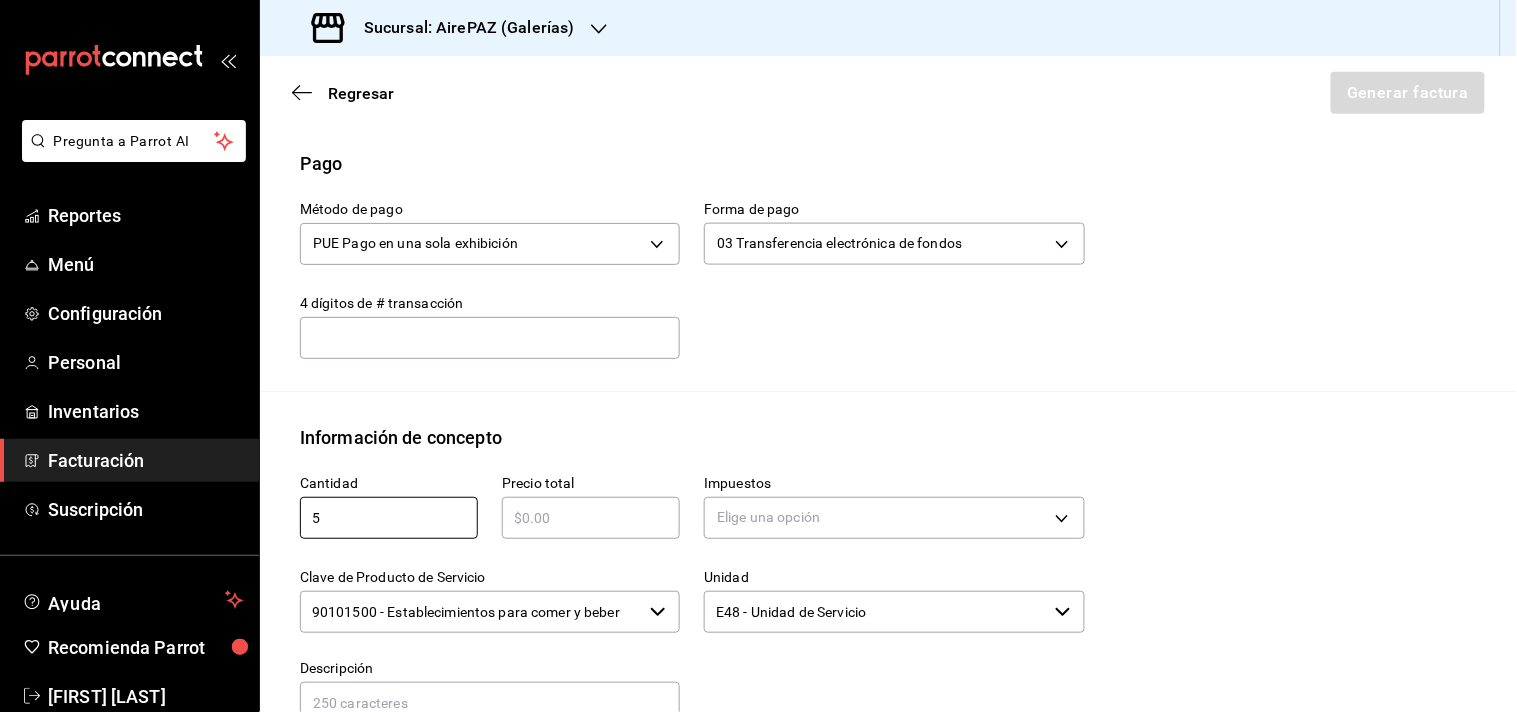 type on "5" 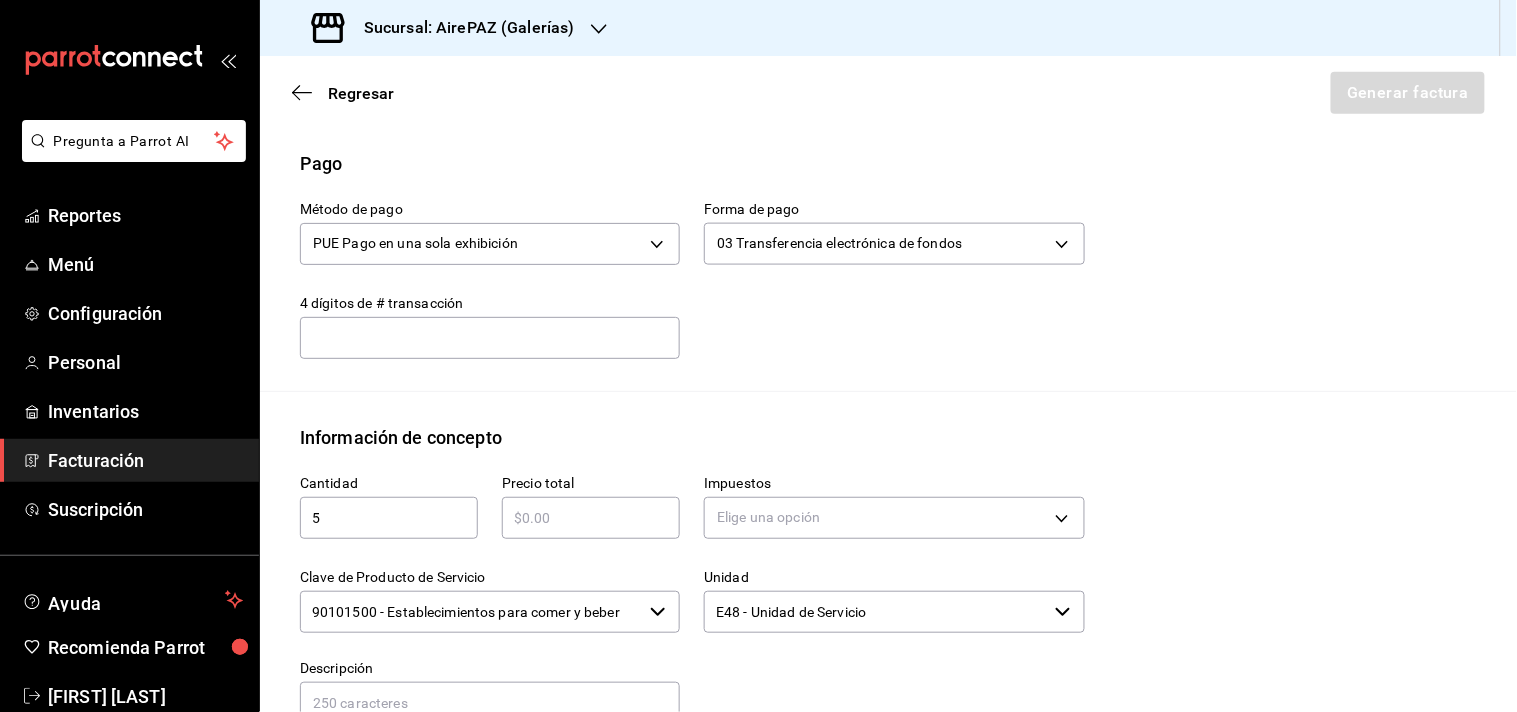 click at bounding box center [591, 518] 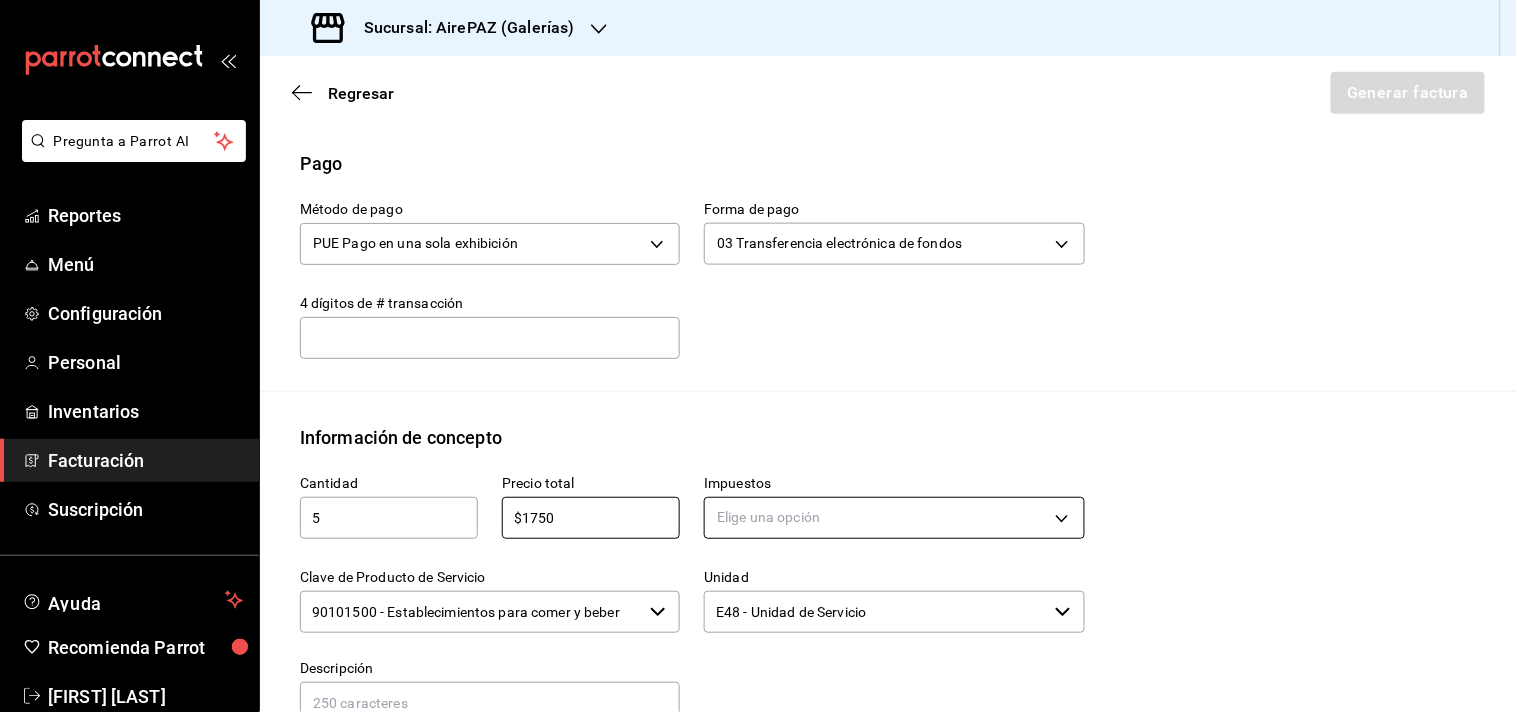 type on "$1750" 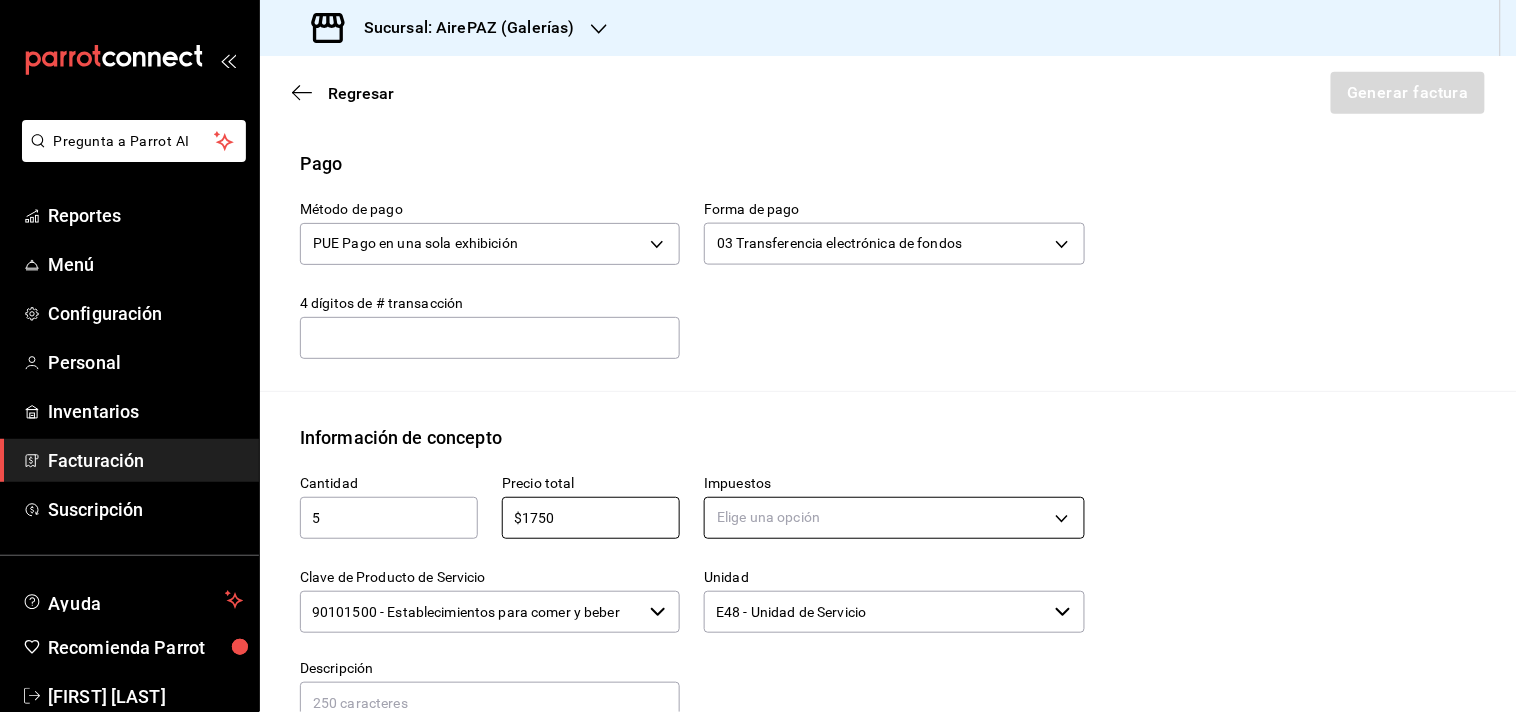 click on "Pregunta a Parrot AI Reportes   Menú   Configuración   Personal   Inventarios   Facturación   Suscripción   Ayuda Recomienda Parrot   [FIRST] [LAST]   Sugerir nueva función   Sucursal: AirePAZ (Galerías) Regresar Generar factura Emisor Perfil fiscal OPERADORA AIREPAZ Tipo de comprobante Ingreso Receptor Nombre / Razón social OPERADORA GRUDECAR RFC Receptor OGR210818E90 Régimen fiscal General de Ley Personas Morales Uso de CFDI G03: Gastos en general Correo electrónico grudecarplanteriabq@[EMAIL] Elige cómo quieres agregar los conceptos a tu factura Manualmente Asociar orden Pago Método de pago PUE   Pago en una sola exhibición PUE Forma de pago 03   Transferencia electrónica de fondos 03 4 dígitos de # transacción 4 dígitos de # transacción Información de concepto Cantidad 5 ​ Precio total $1750 ​ Impuestos Elige una opción Clave de Producto de Servicio 90101500 - Establecimientos para comer y beber ​ Unidad E48 - Unidad de Servicio ​ Descripción Agregar IVA Total $0.00 $0.00" at bounding box center (758, 356) 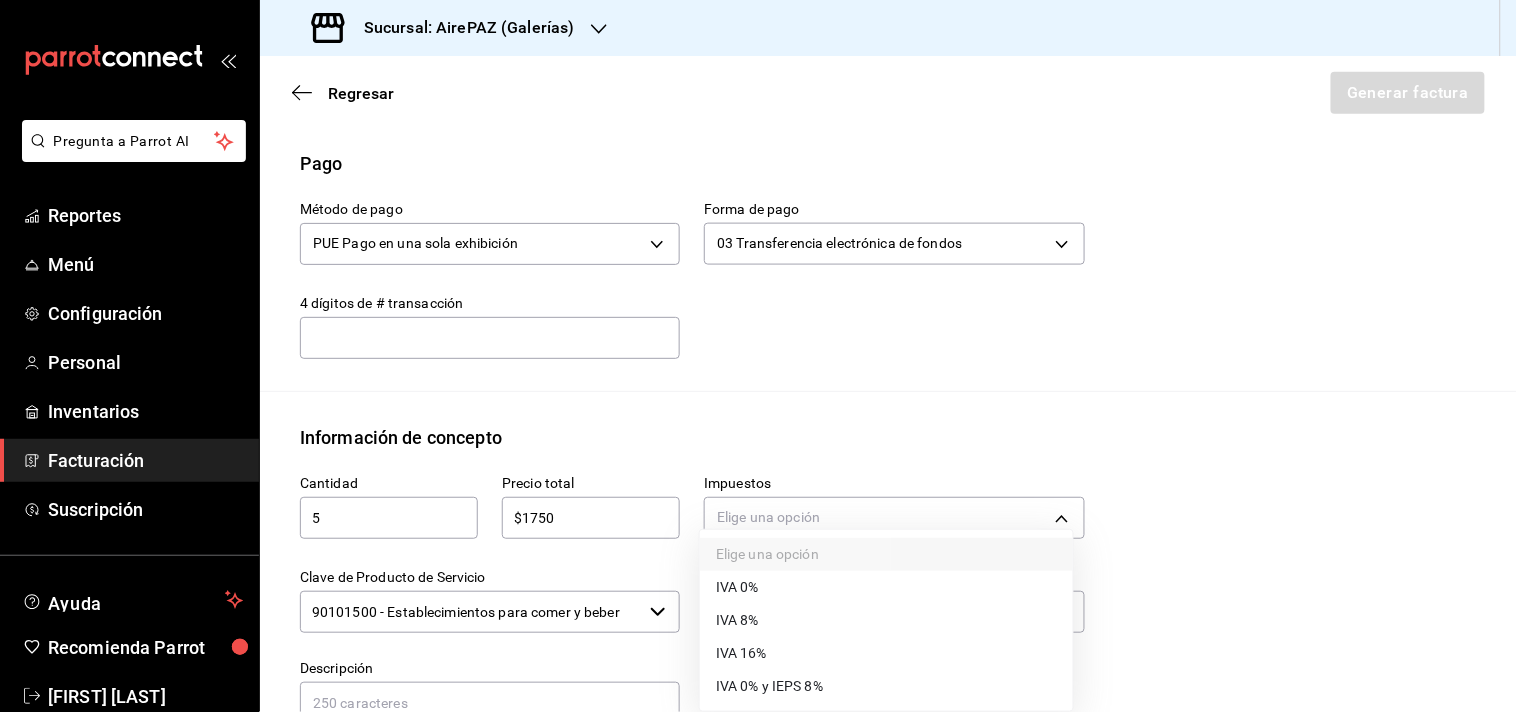 click on "IVA 16%" at bounding box center [741, 653] 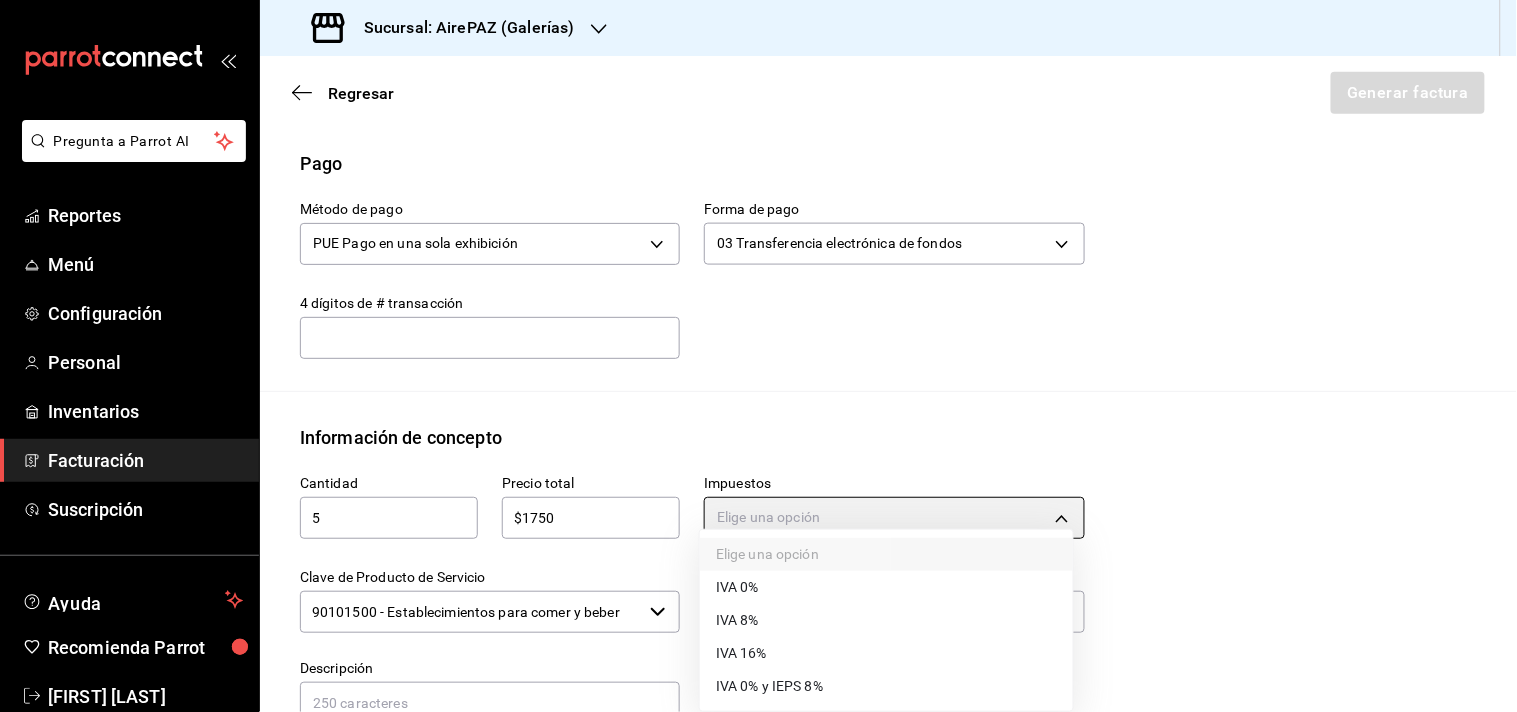type on "IVA_16" 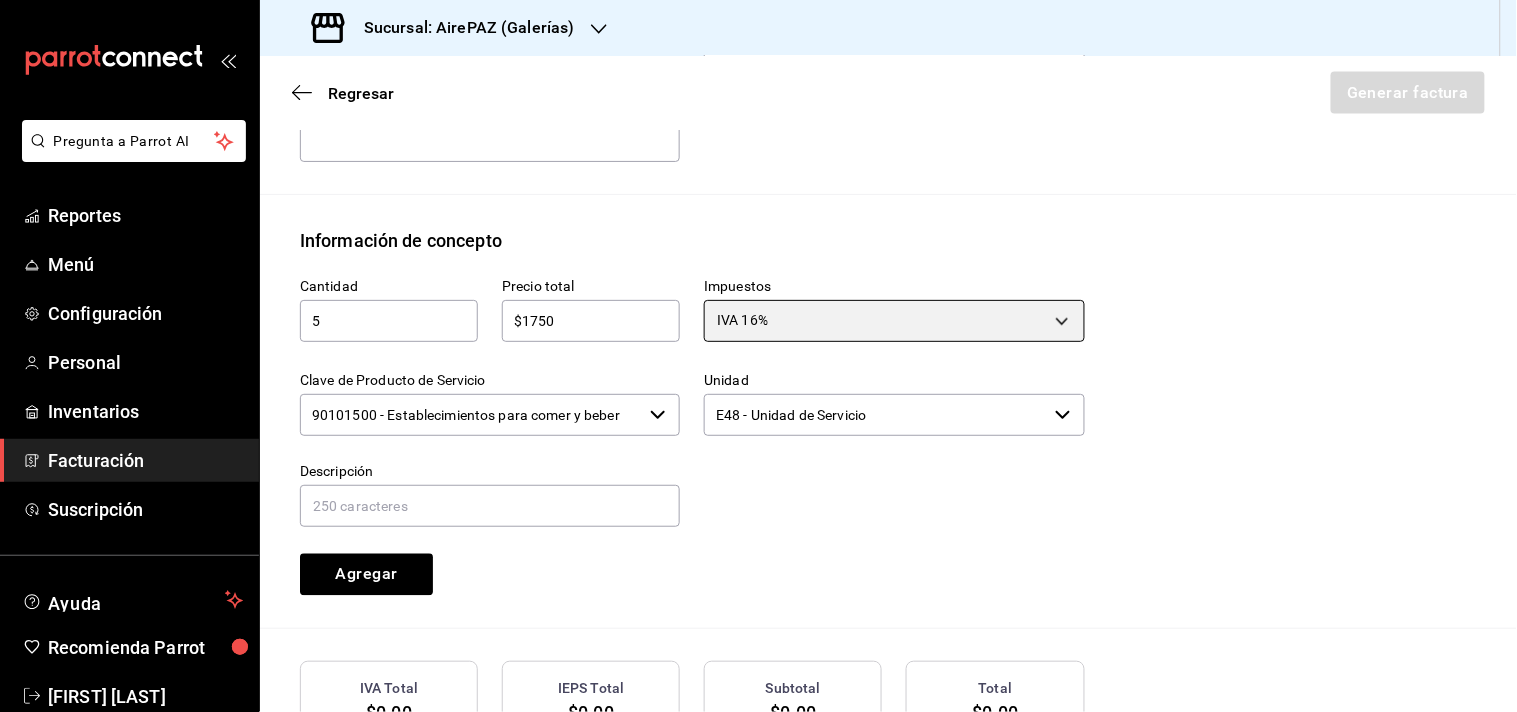 scroll, scrollTop: 820, scrollLeft: 0, axis: vertical 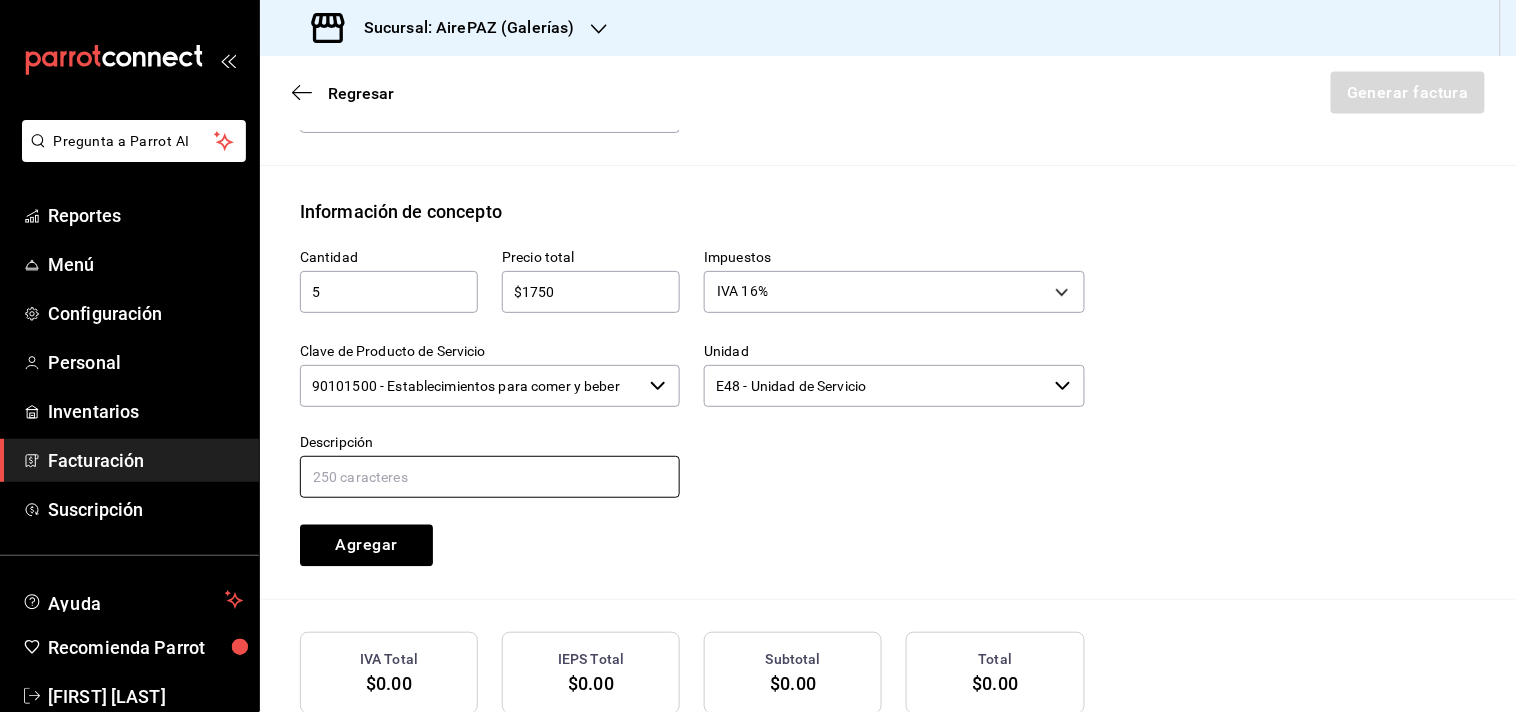 click at bounding box center (490, 477) 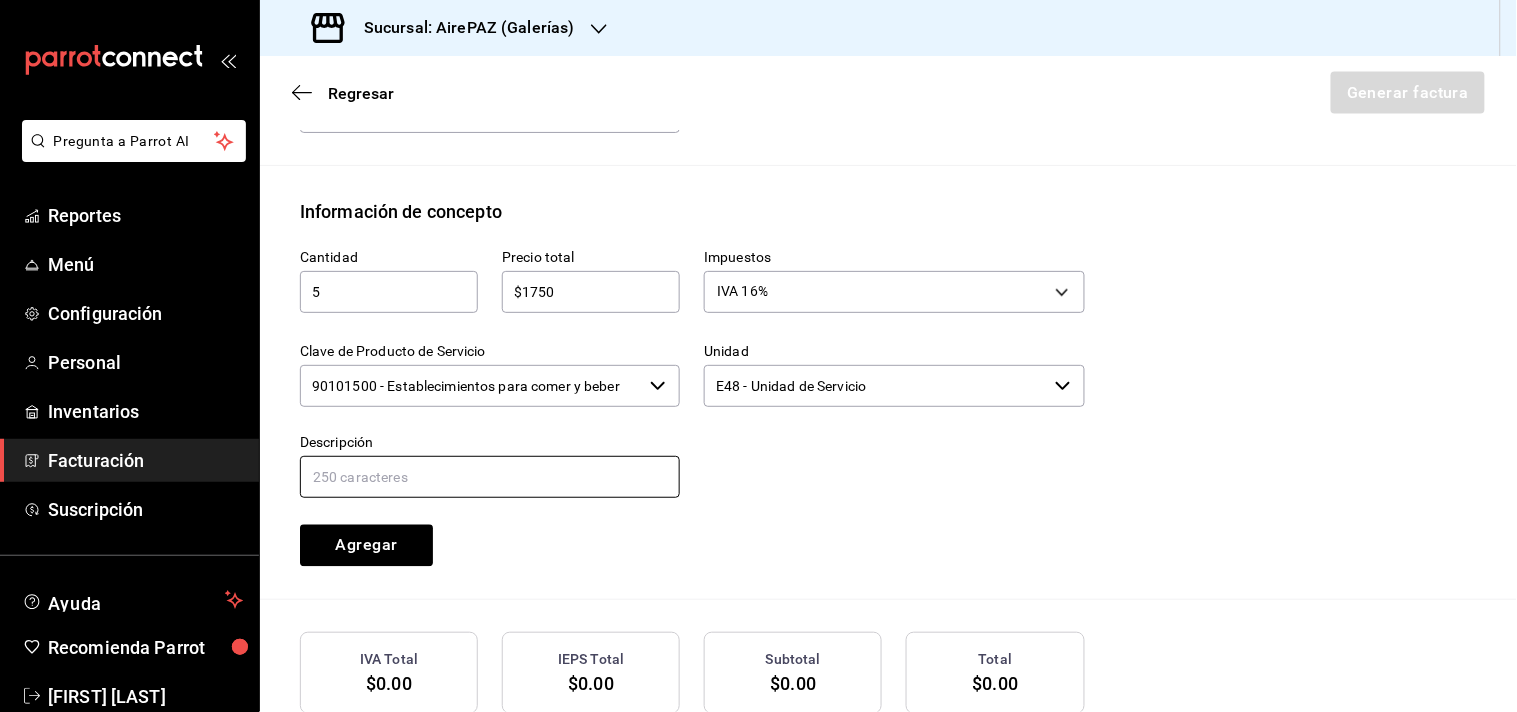 type on "Bolsa Chocolate Rey Amargo Tradicional en Polvo. 900gr" 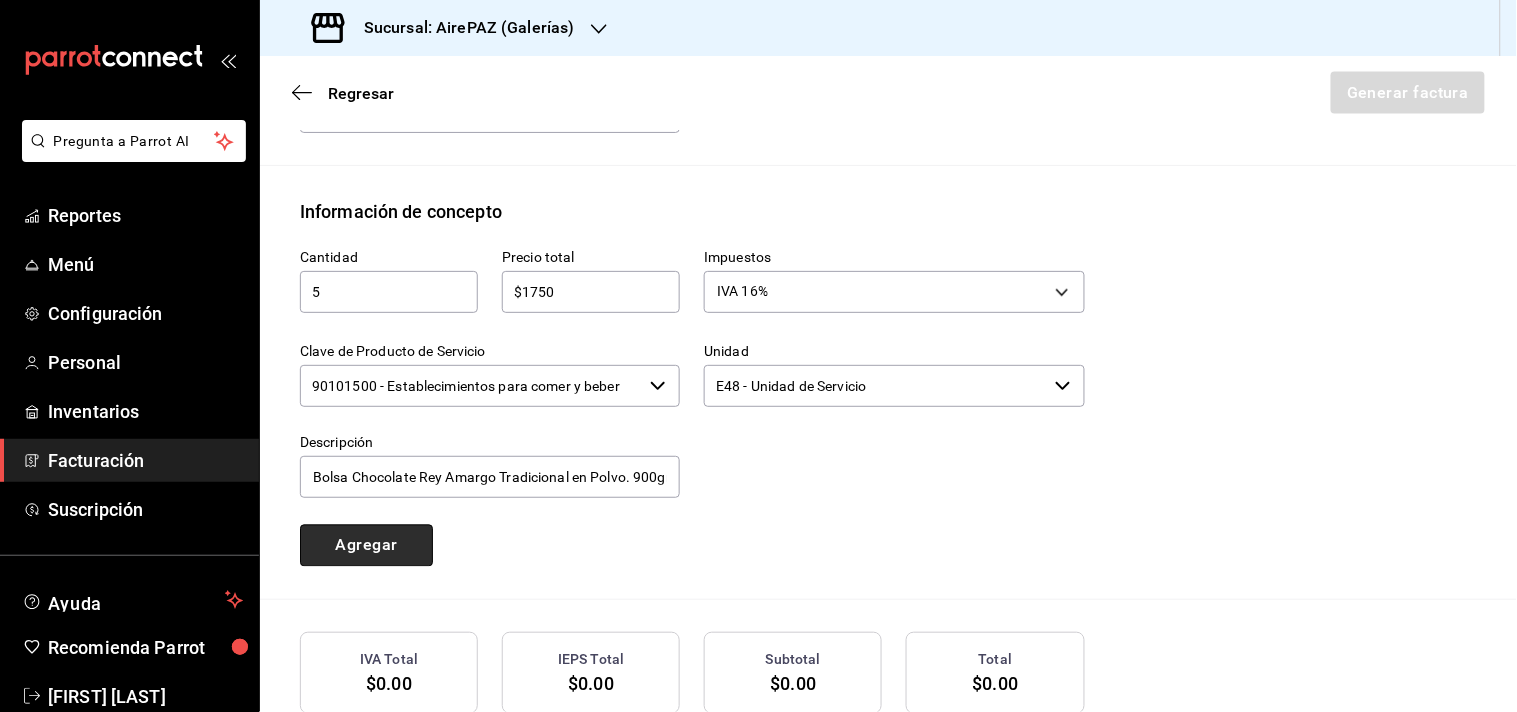 click on "Agregar" at bounding box center [366, 546] 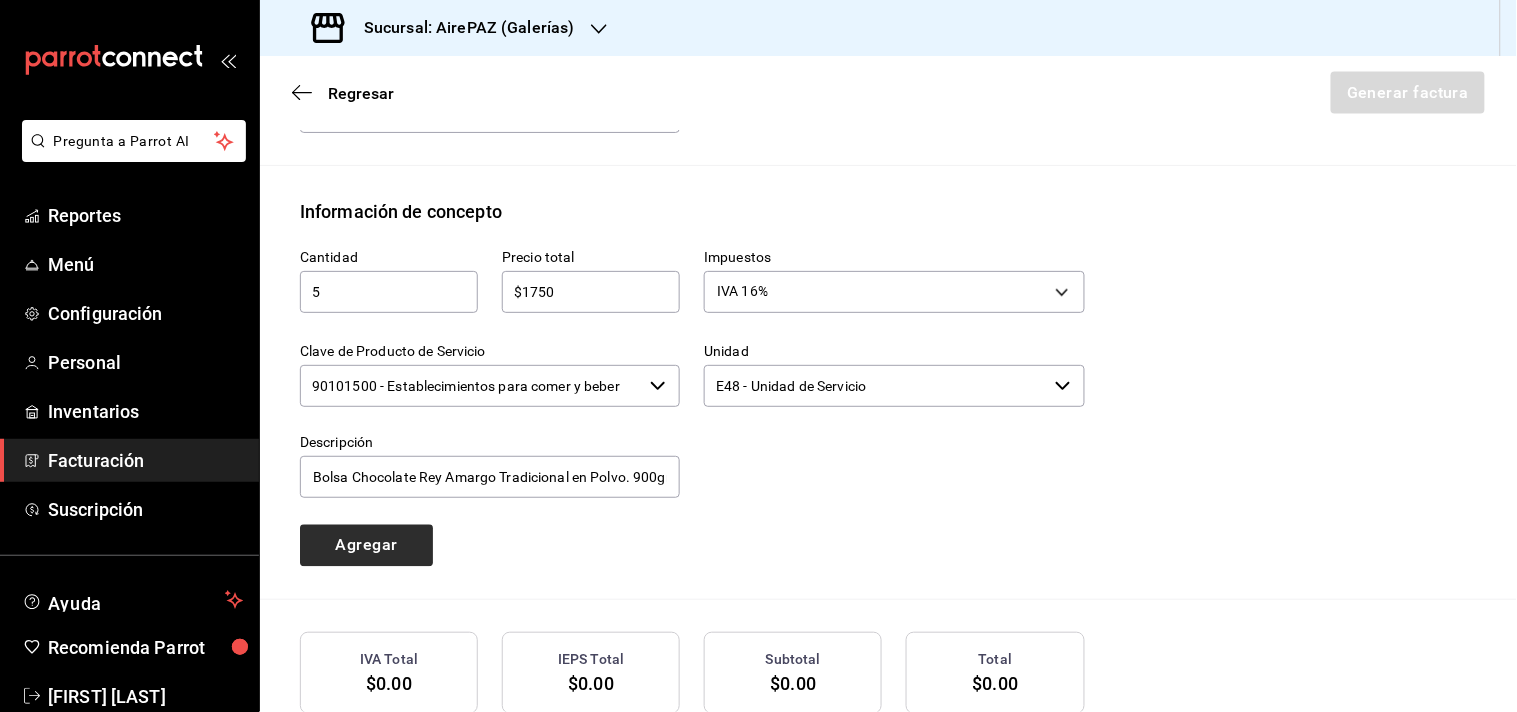 type 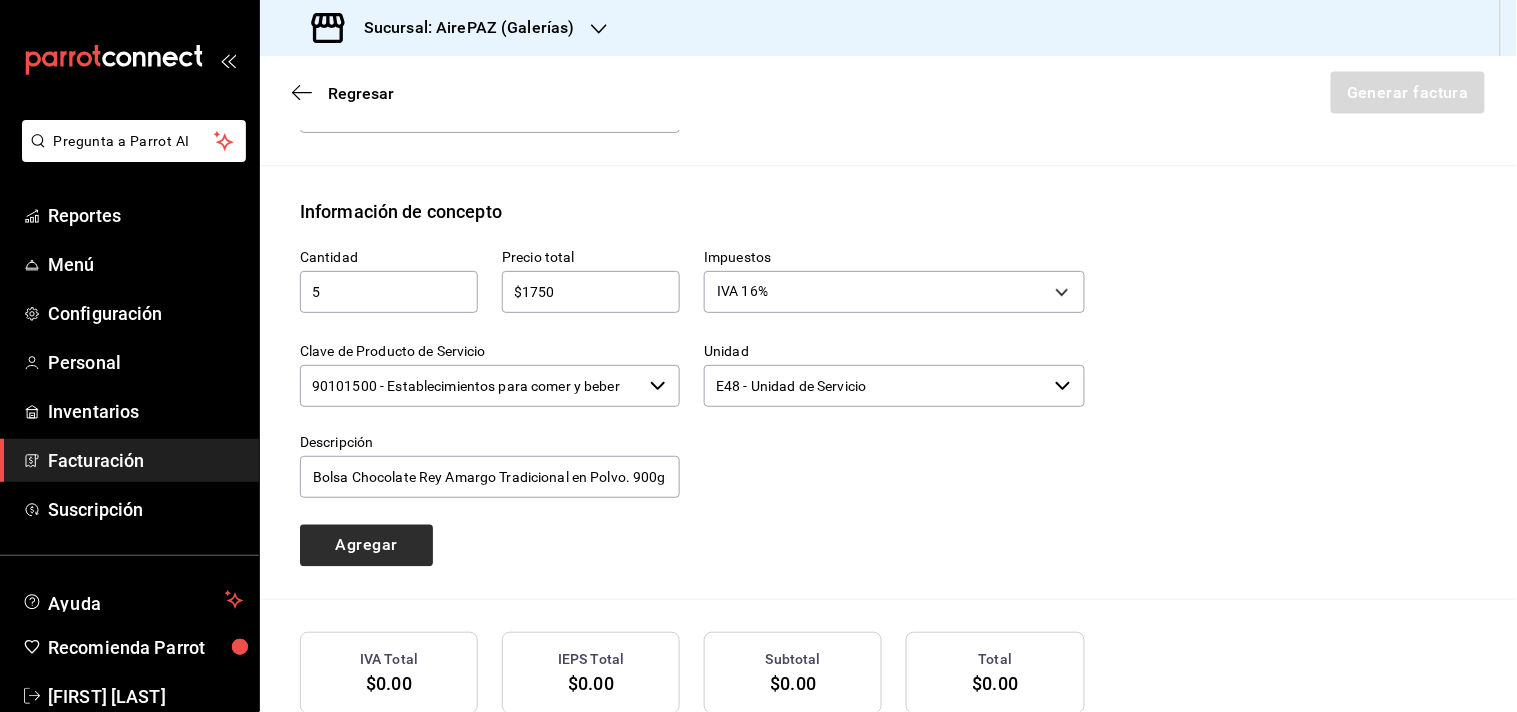 type 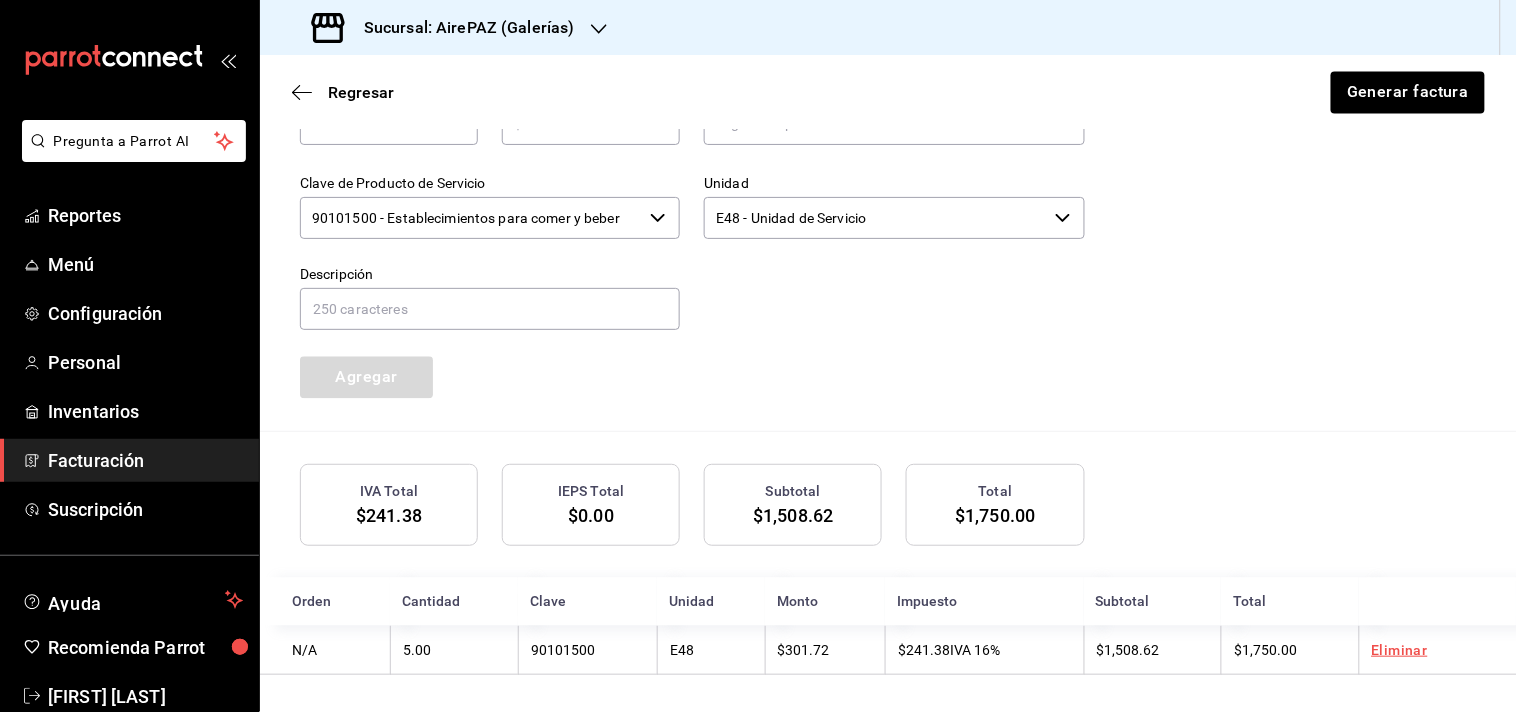 scroll, scrollTop: 991, scrollLeft: 0, axis: vertical 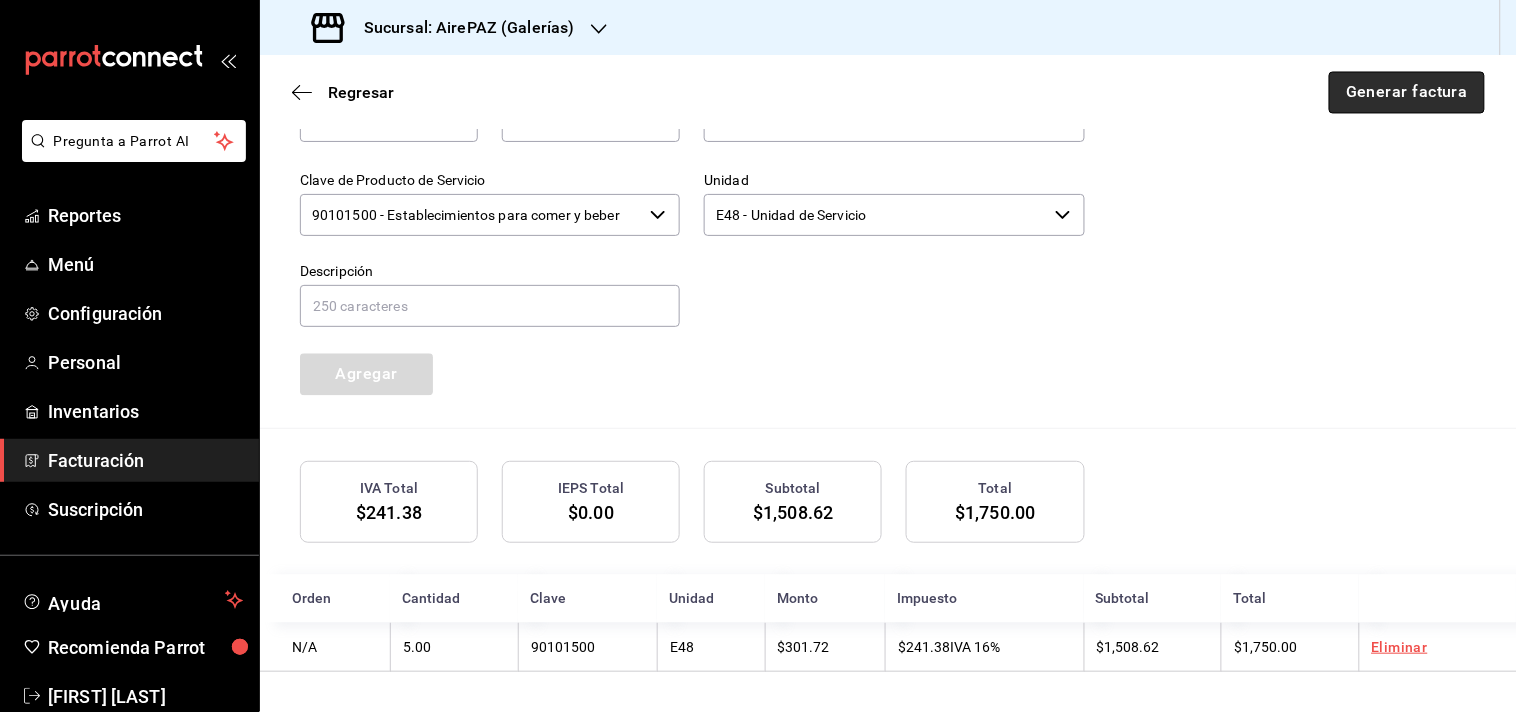 click on "Generar factura" at bounding box center [1407, 93] 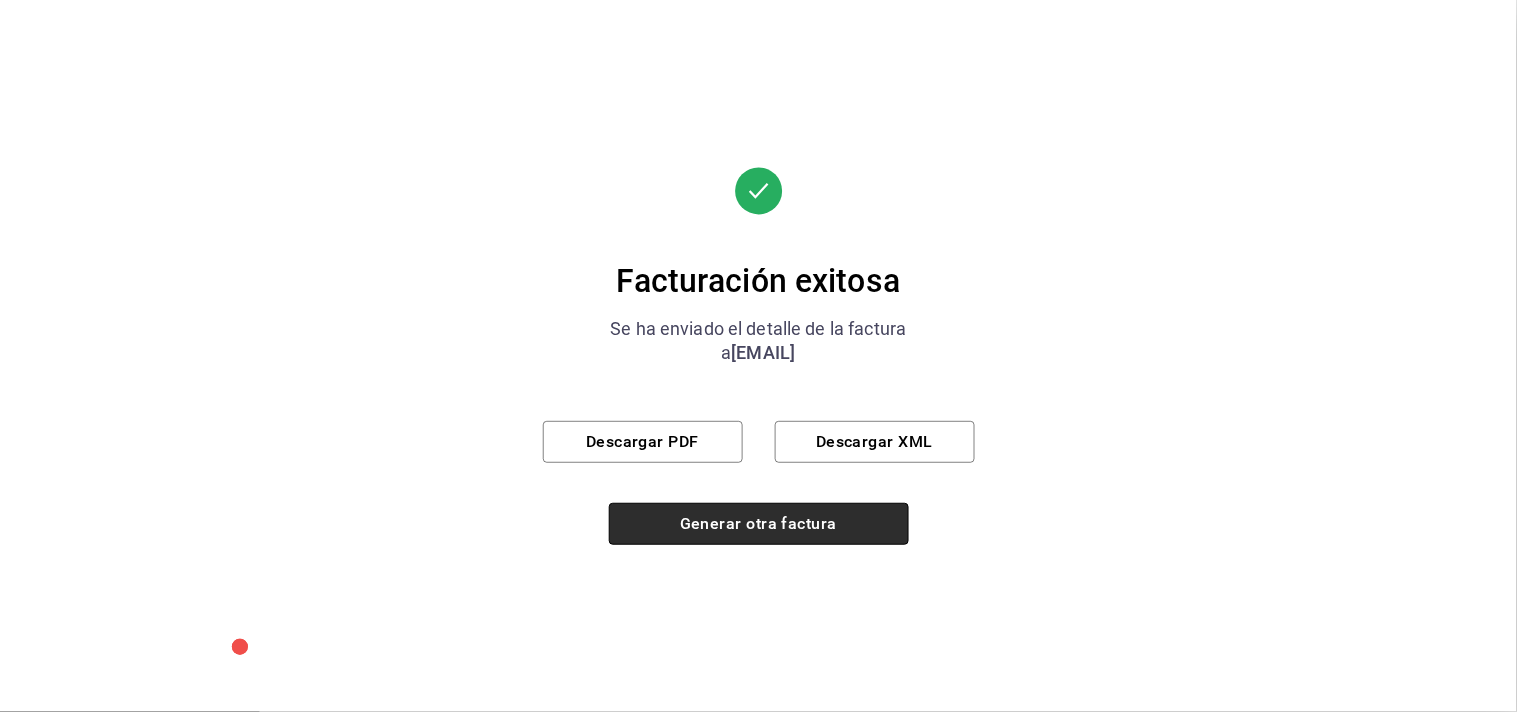 click on "Generar otra factura" at bounding box center [759, 524] 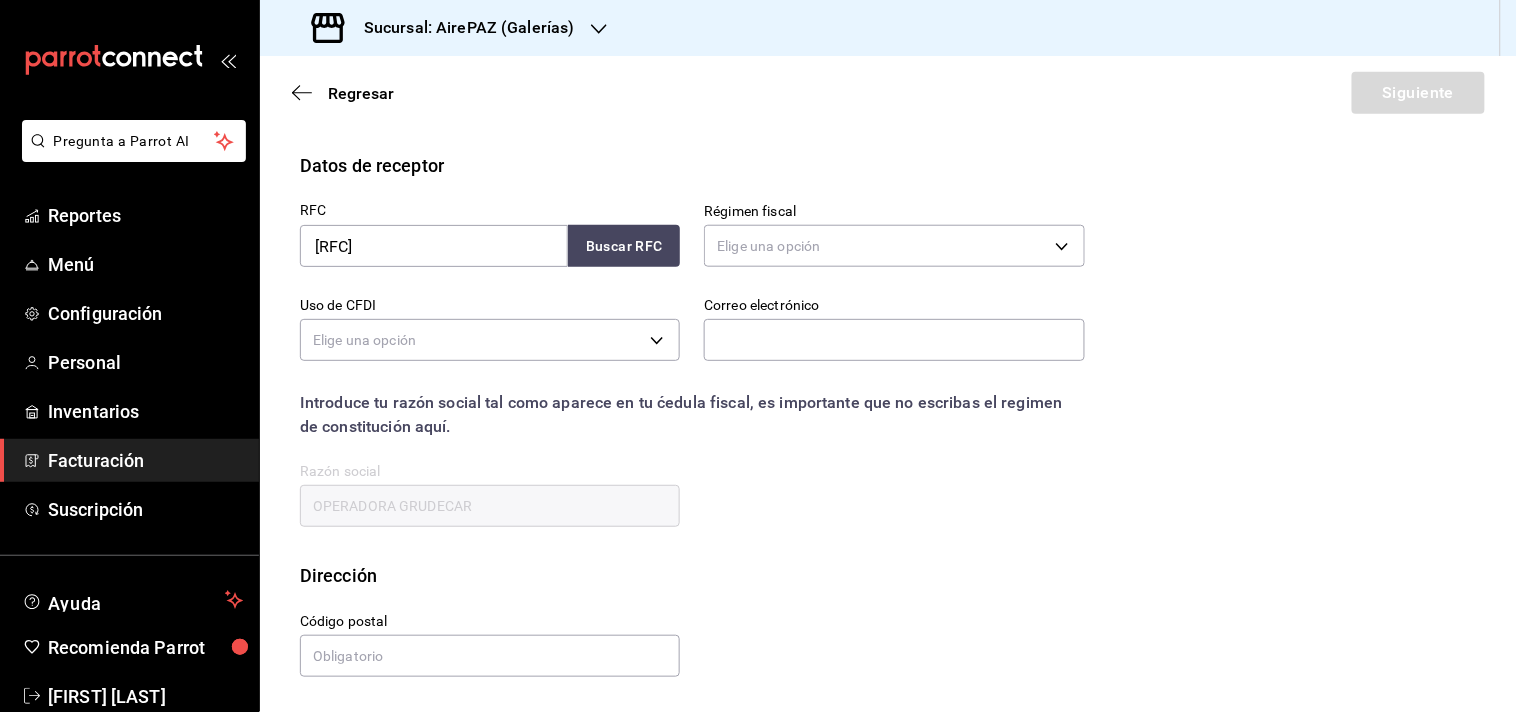 scroll, scrollTop: 244, scrollLeft: 0, axis: vertical 